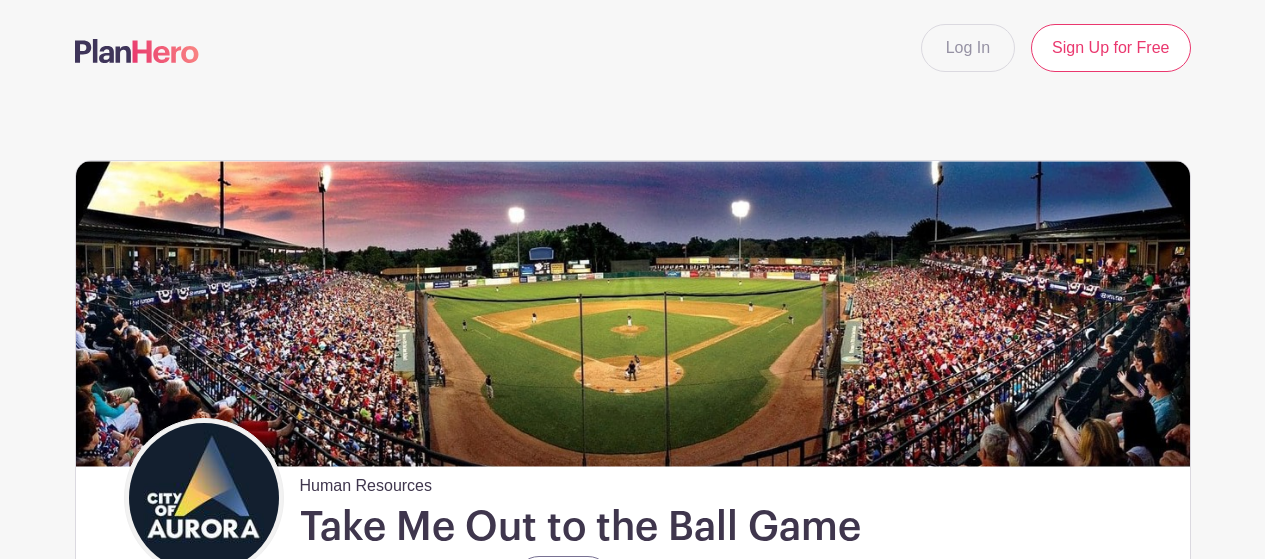 scroll, scrollTop: 0, scrollLeft: 0, axis: both 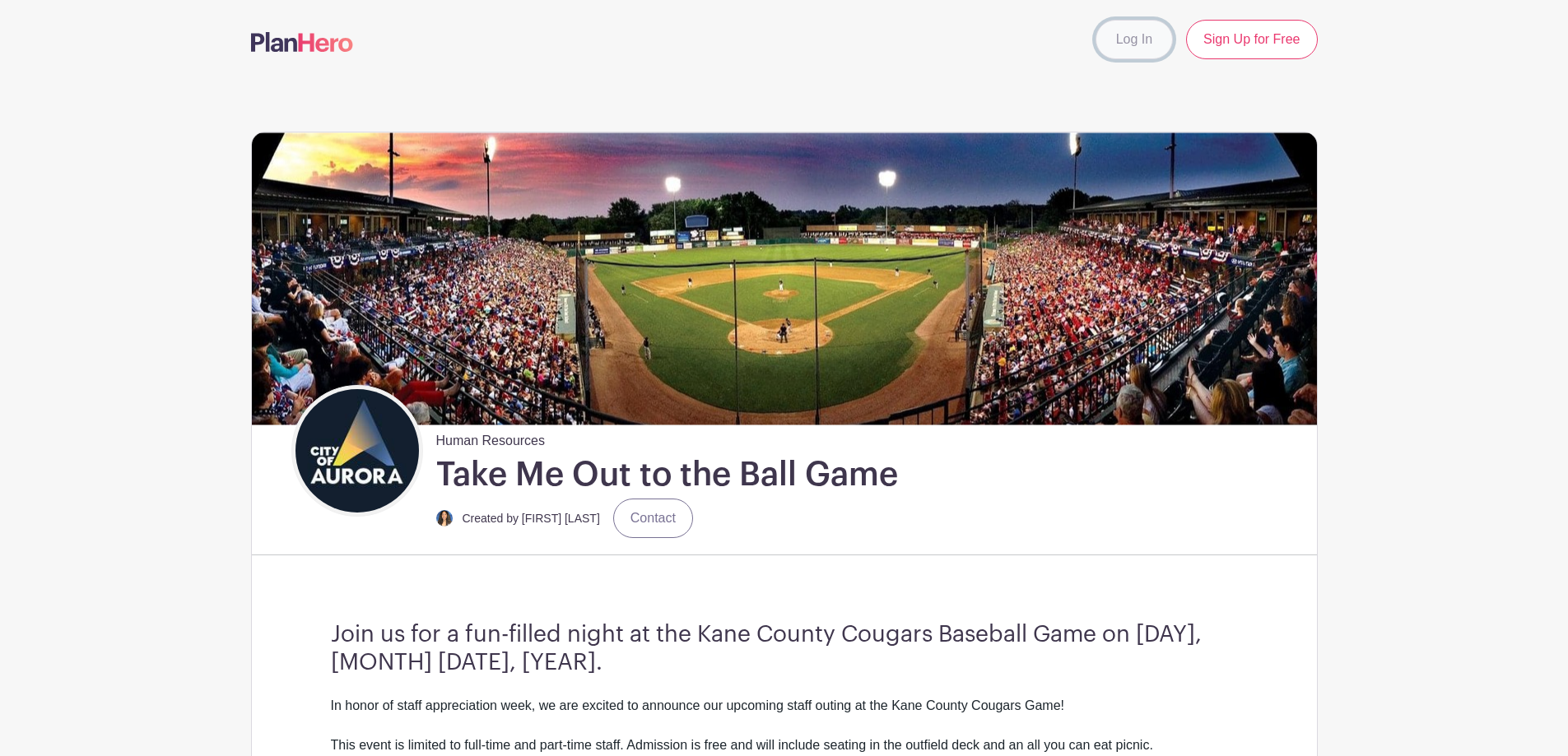 click on "Log In" at bounding box center [1134, 39] 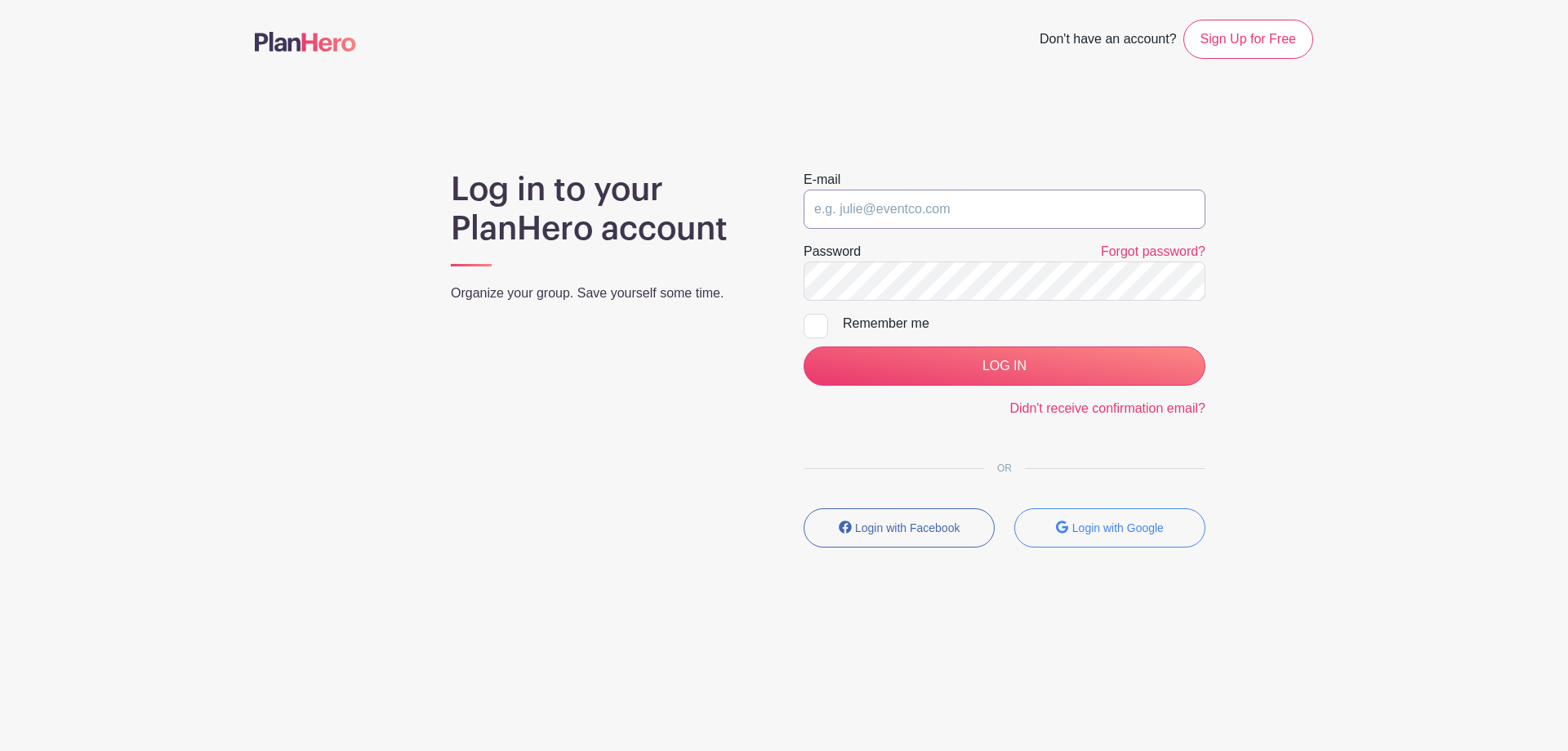 click at bounding box center [1004, 209] 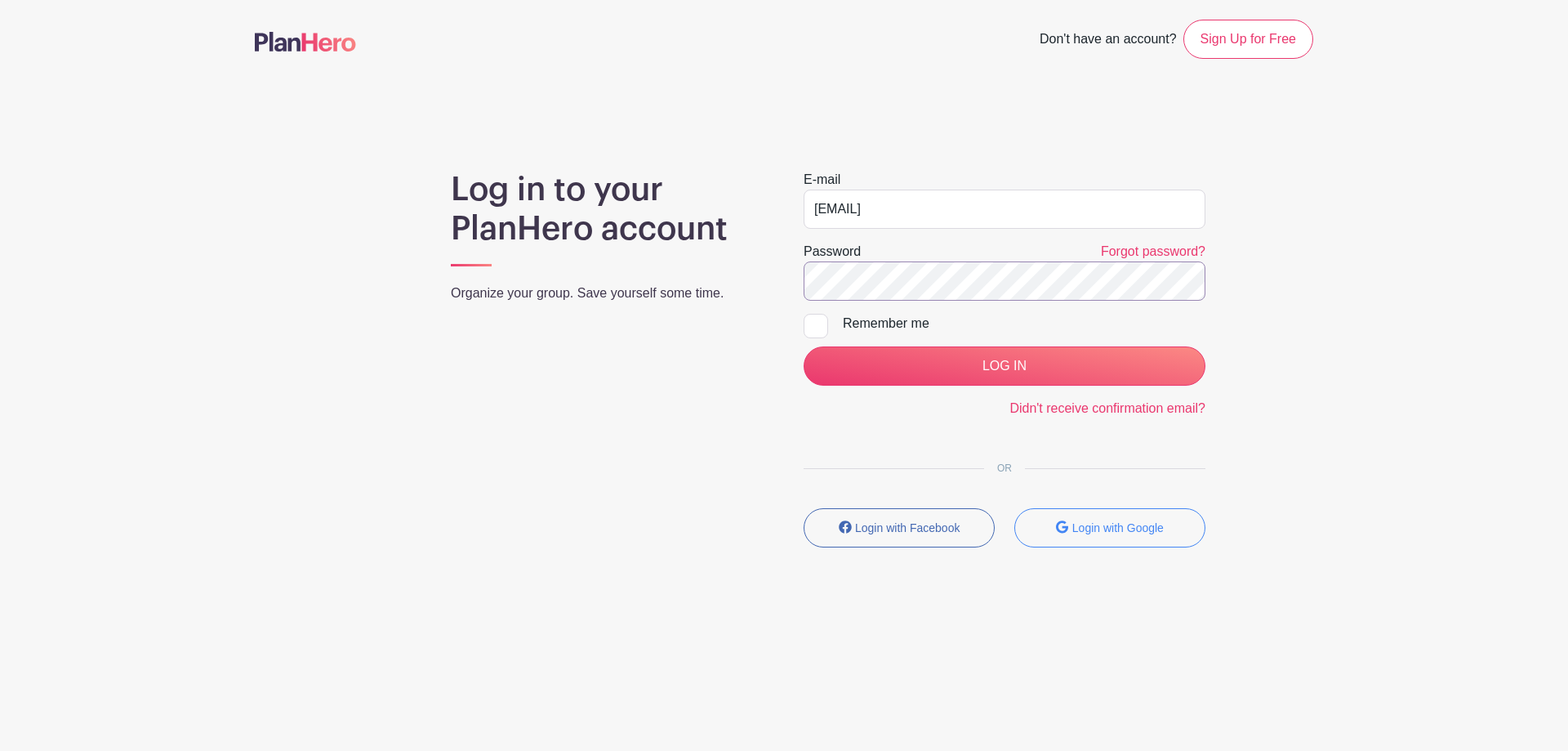 click on "LOG IN" at bounding box center (1004, 366) 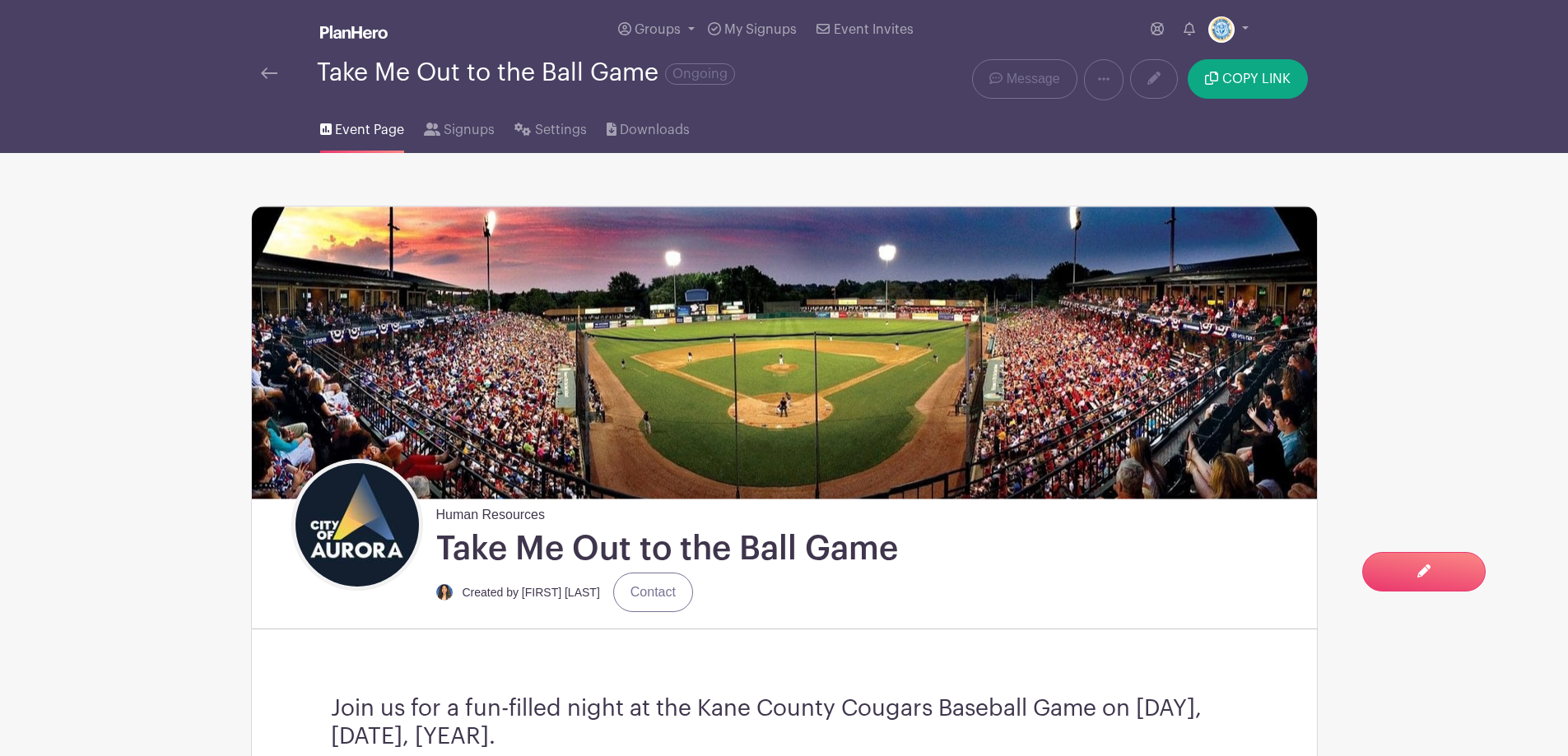 scroll, scrollTop: 0, scrollLeft: 0, axis: both 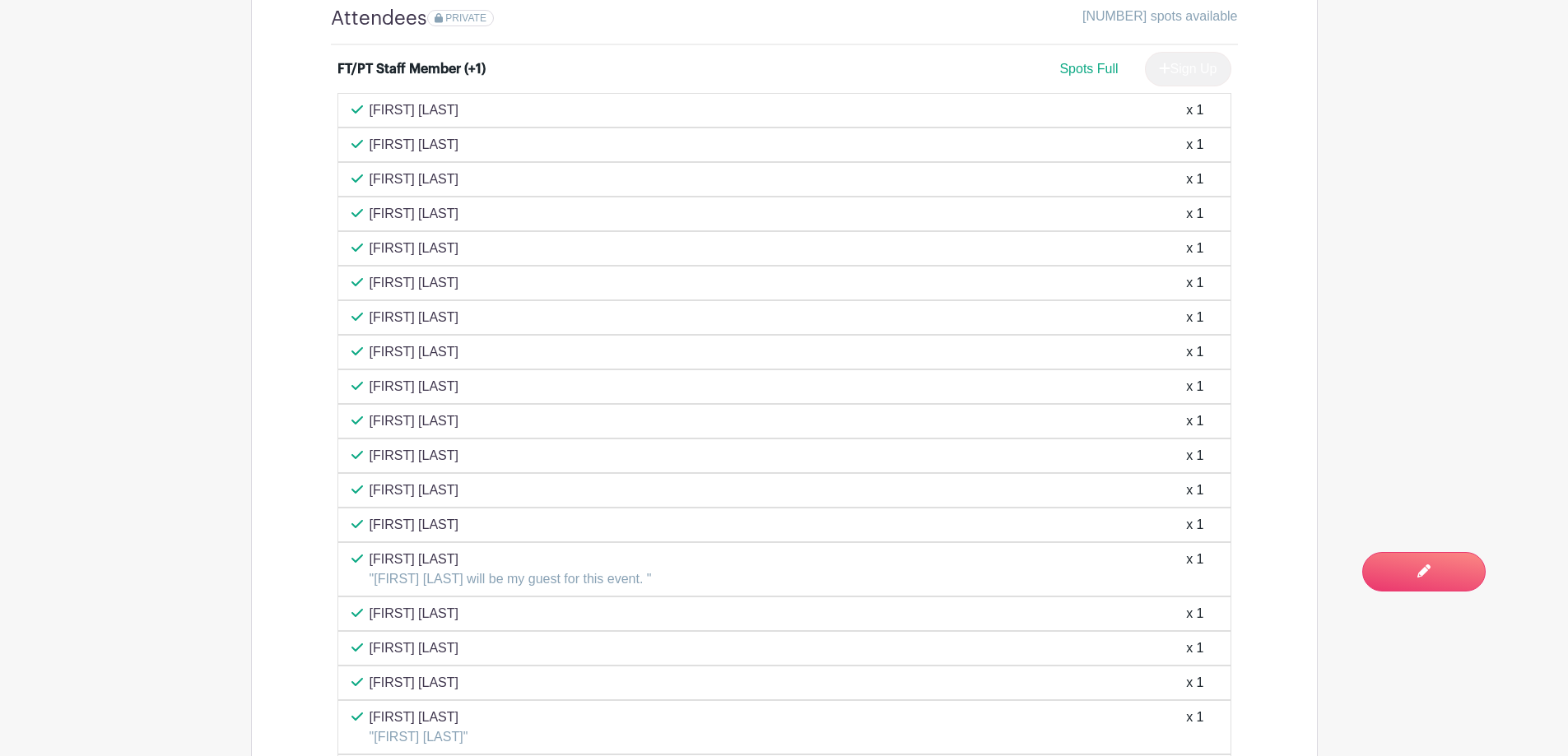 click on "[FIRST] [LAST]" at bounding box center (414, 248) 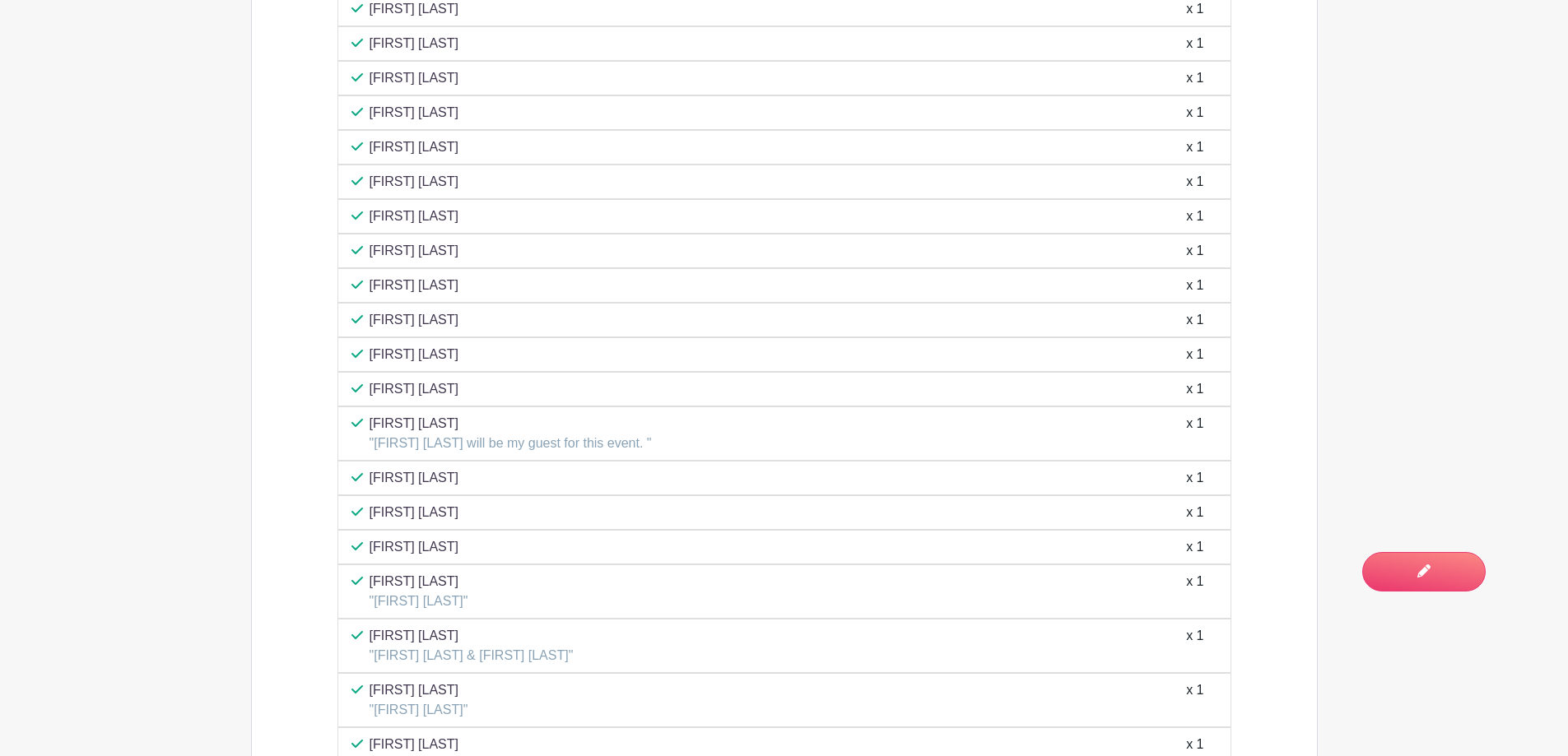 scroll, scrollTop: 1563, scrollLeft: 0, axis: vertical 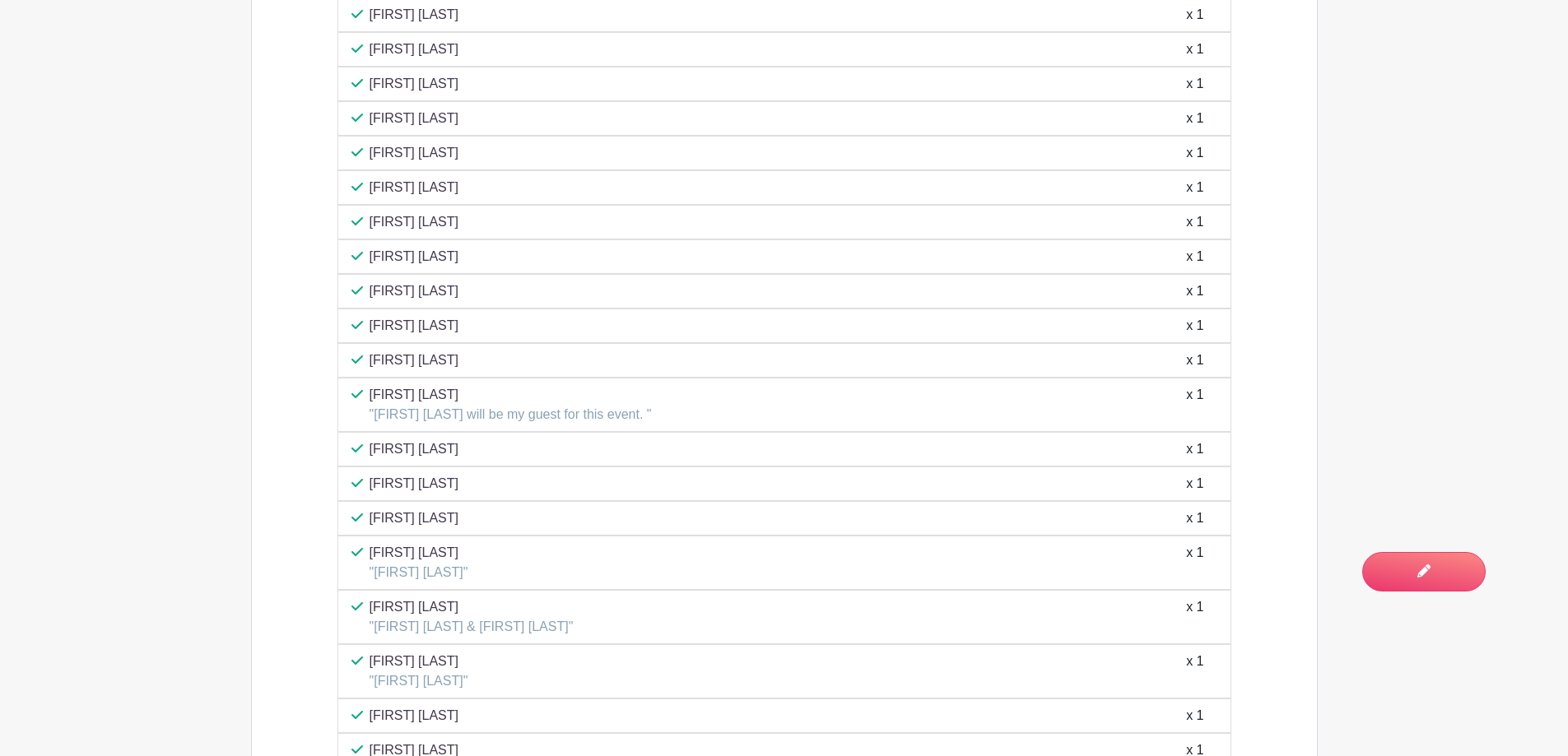 click on "[FIRST] [LAST]" at bounding box center (414, 118) 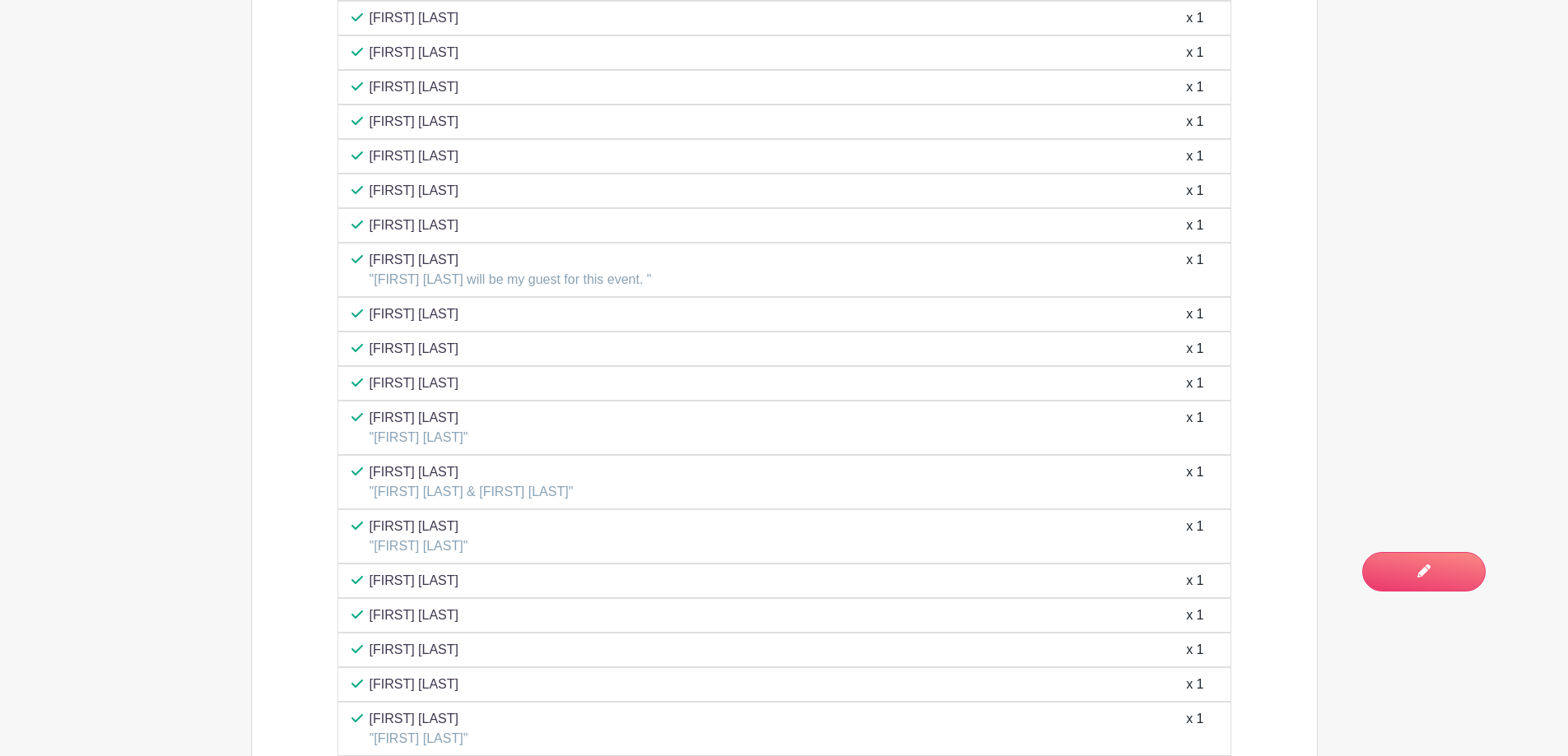 scroll, scrollTop: 1728, scrollLeft: 0, axis: vertical 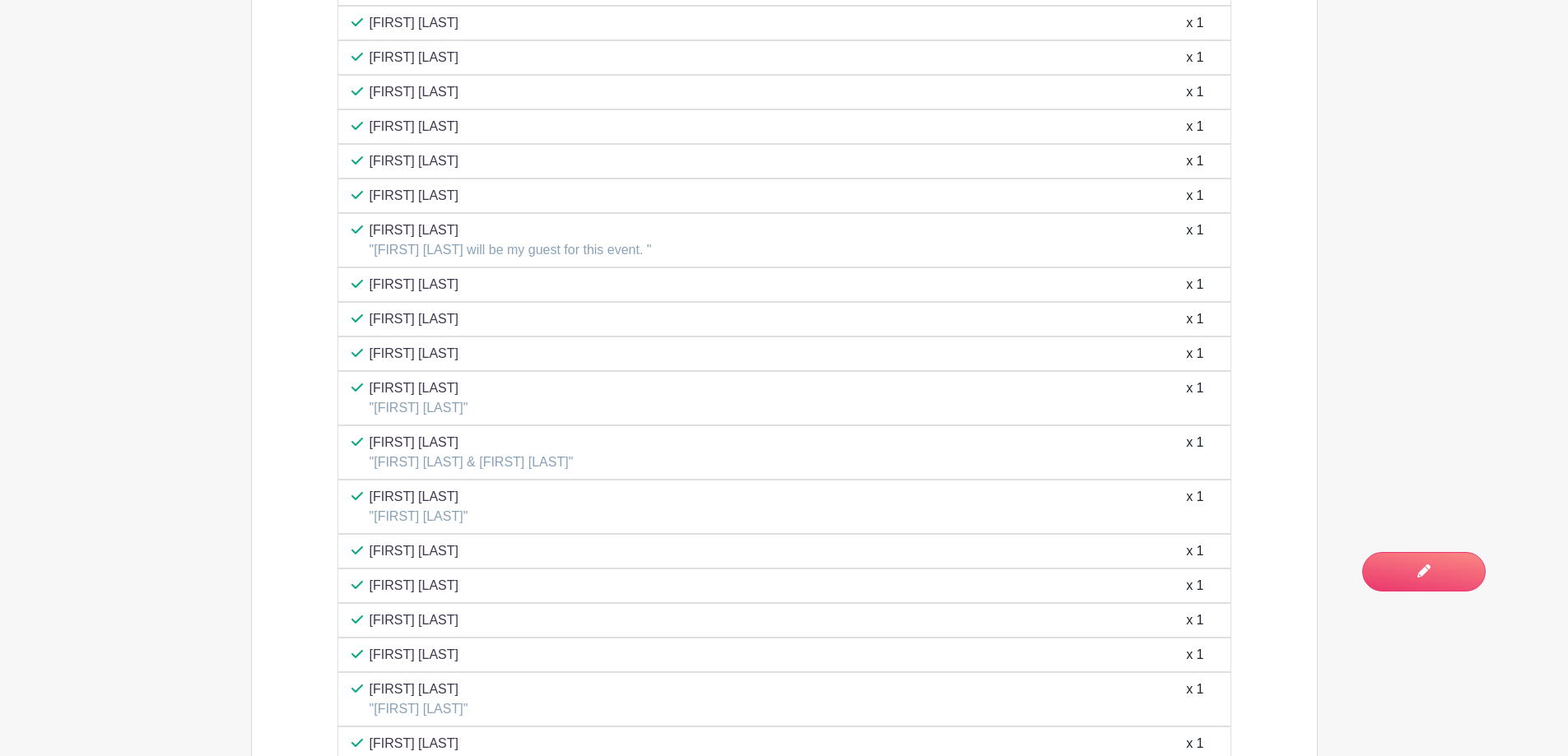 click on "[FIRST] [LAST]" at bounding box center [414, 127] 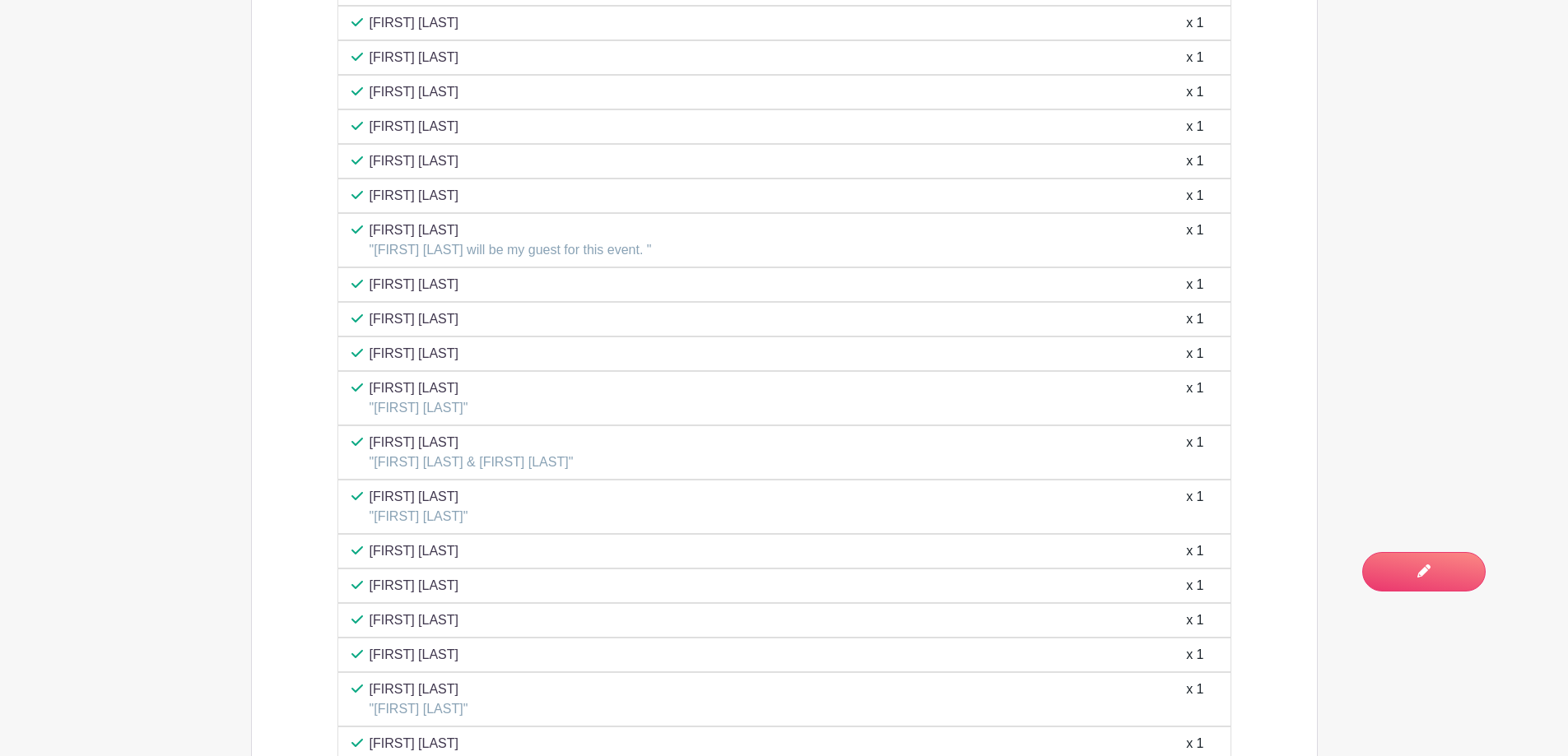 scroll, scrollTop: 1810, scrollLeft: 0, axis: vertical 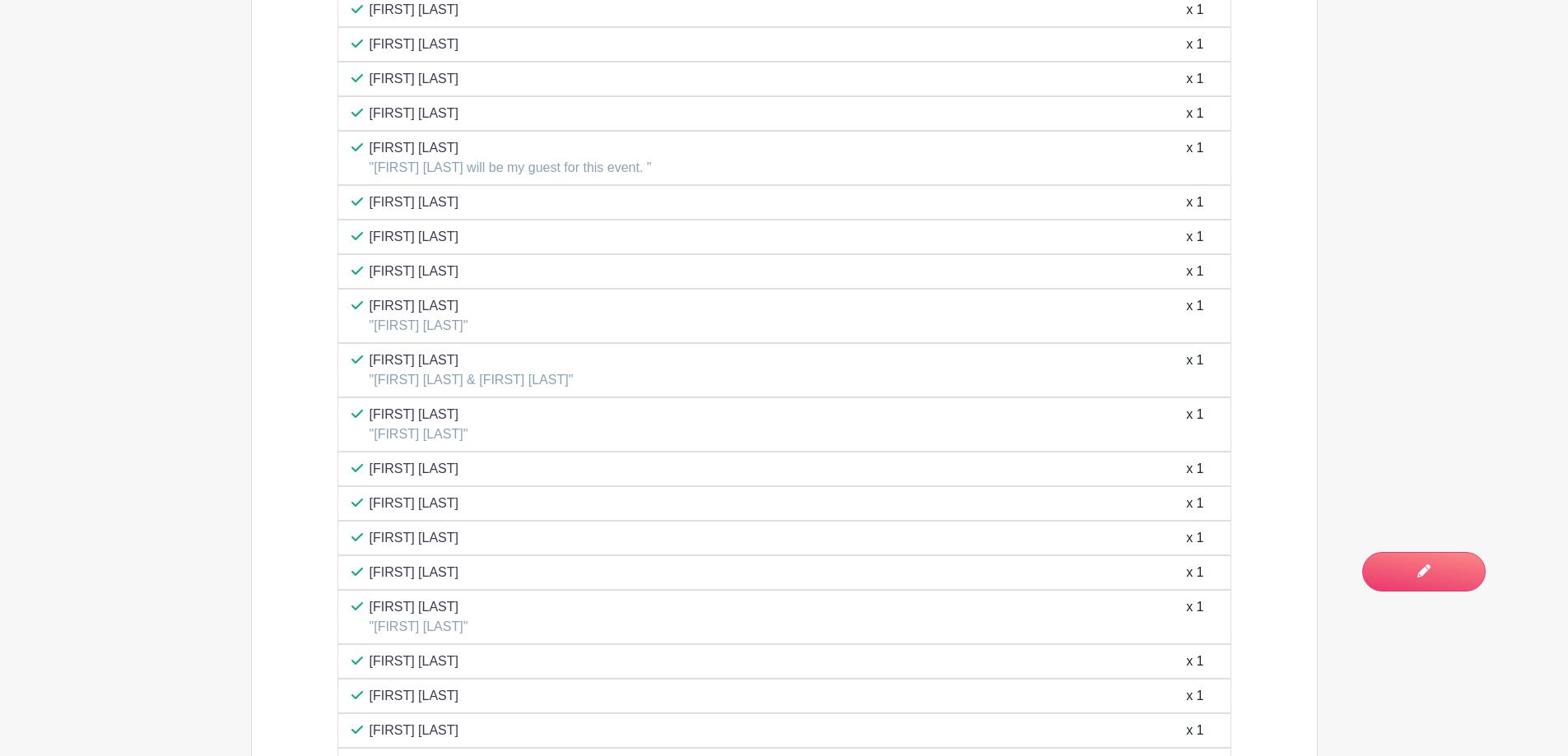 click on "[FIRST] [LAST]" at bounding box center (414, 114) 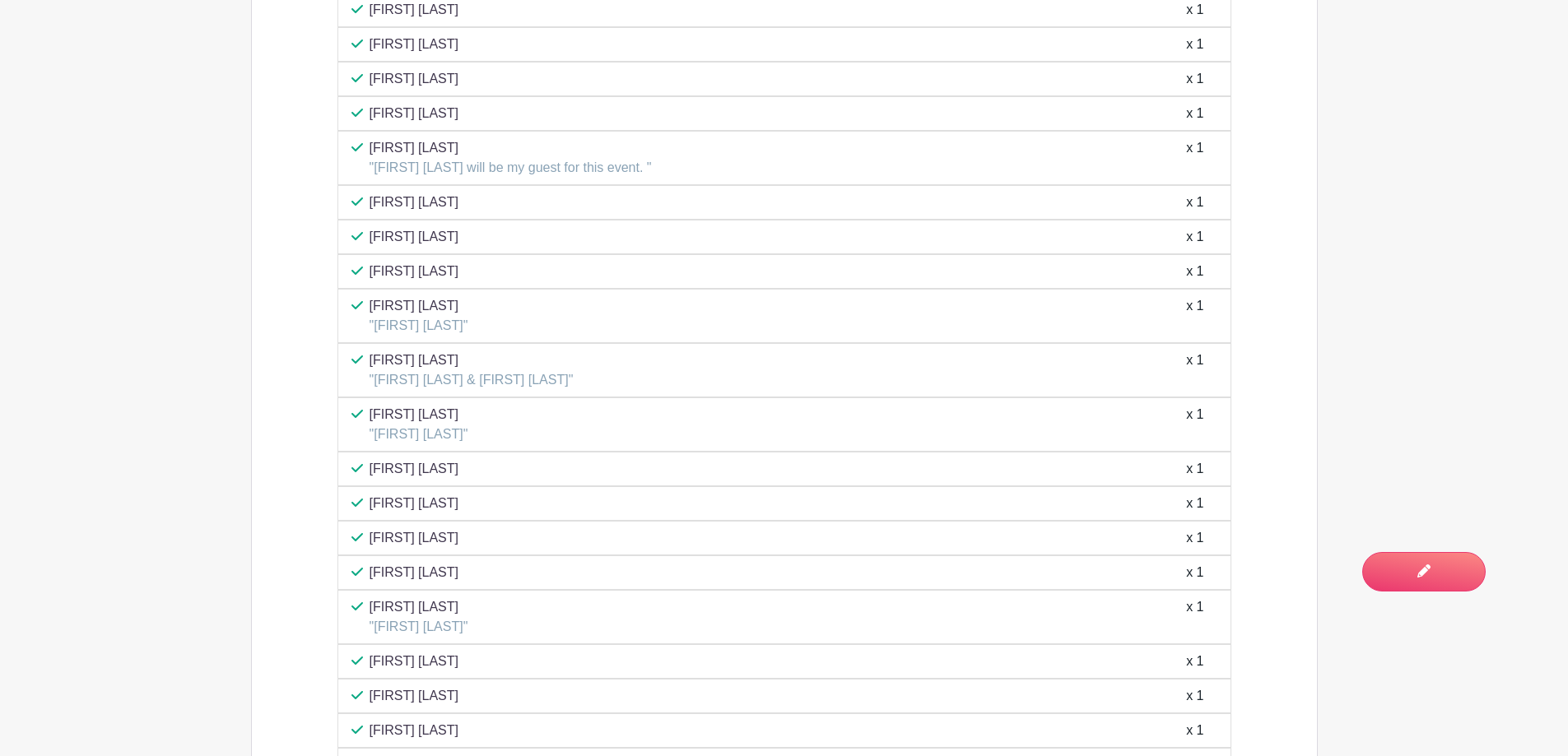 scroll, scrollTop: 1892, scrollLeft: 0, axis: vertical 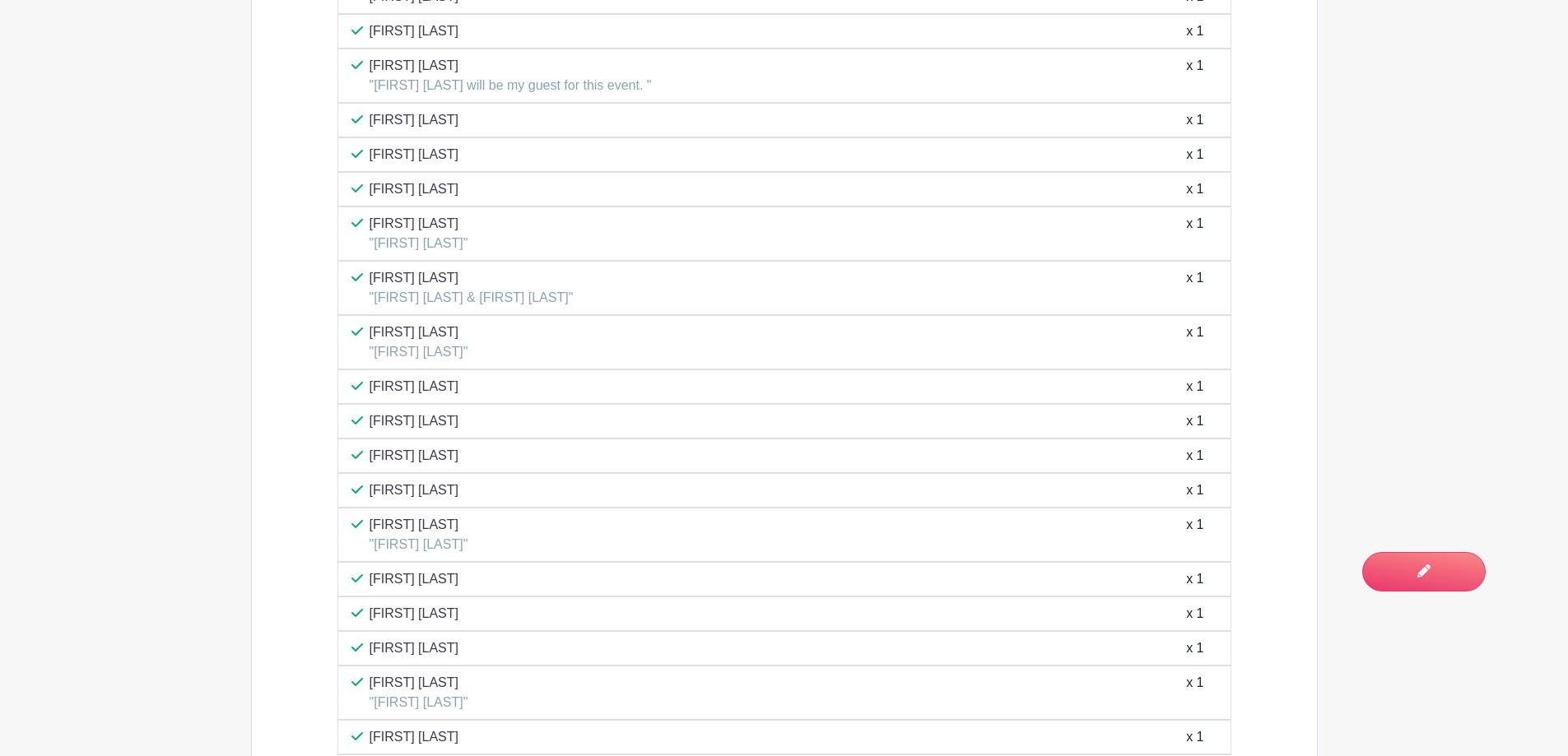 click on "[FIRST] [LAST]" at bounding box center (414, 155) 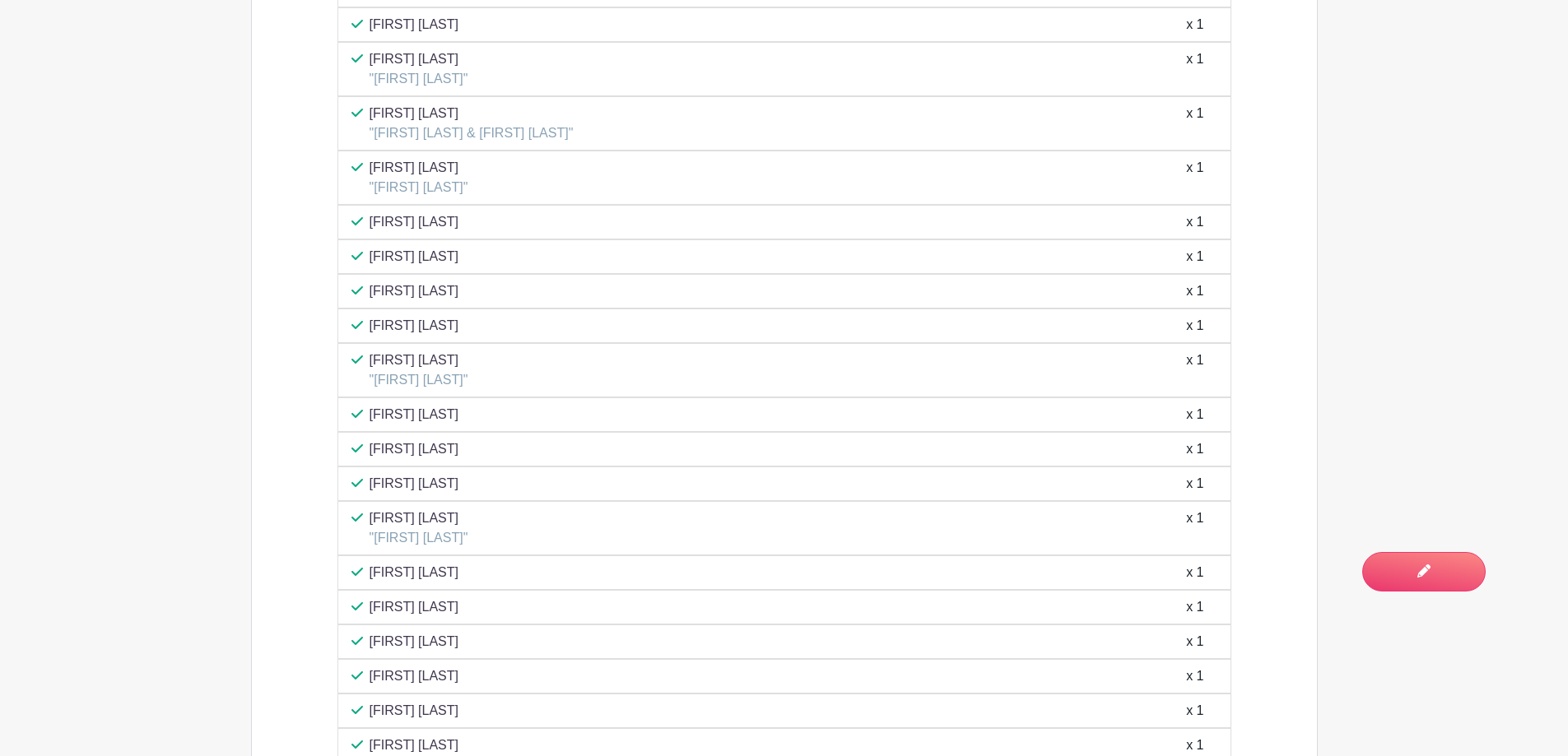 scroll, scrollTop: 2221, scrollLeft: 0, axis: vertical 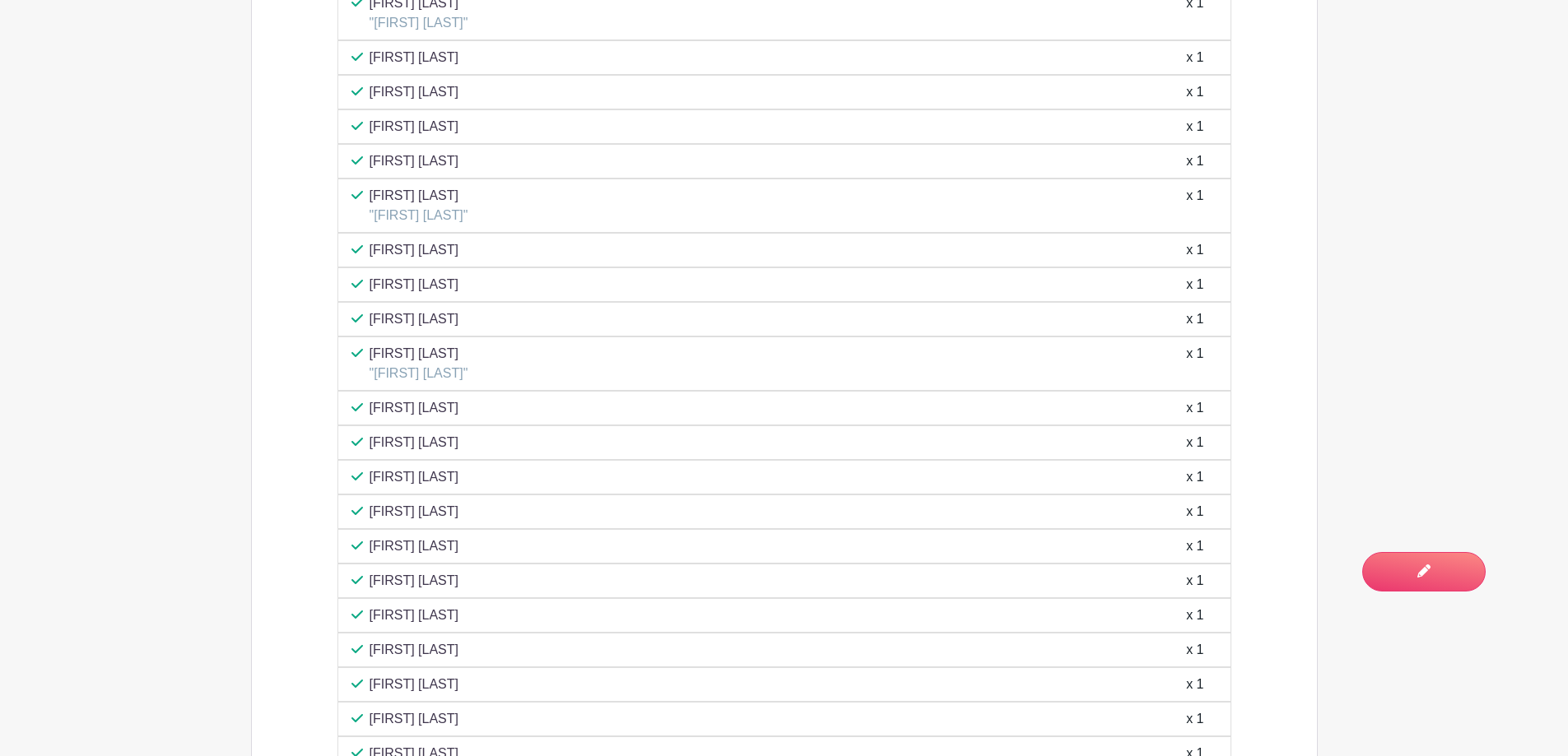 click on "[FIRST] [LAST]" at bounding box center [414, 92] 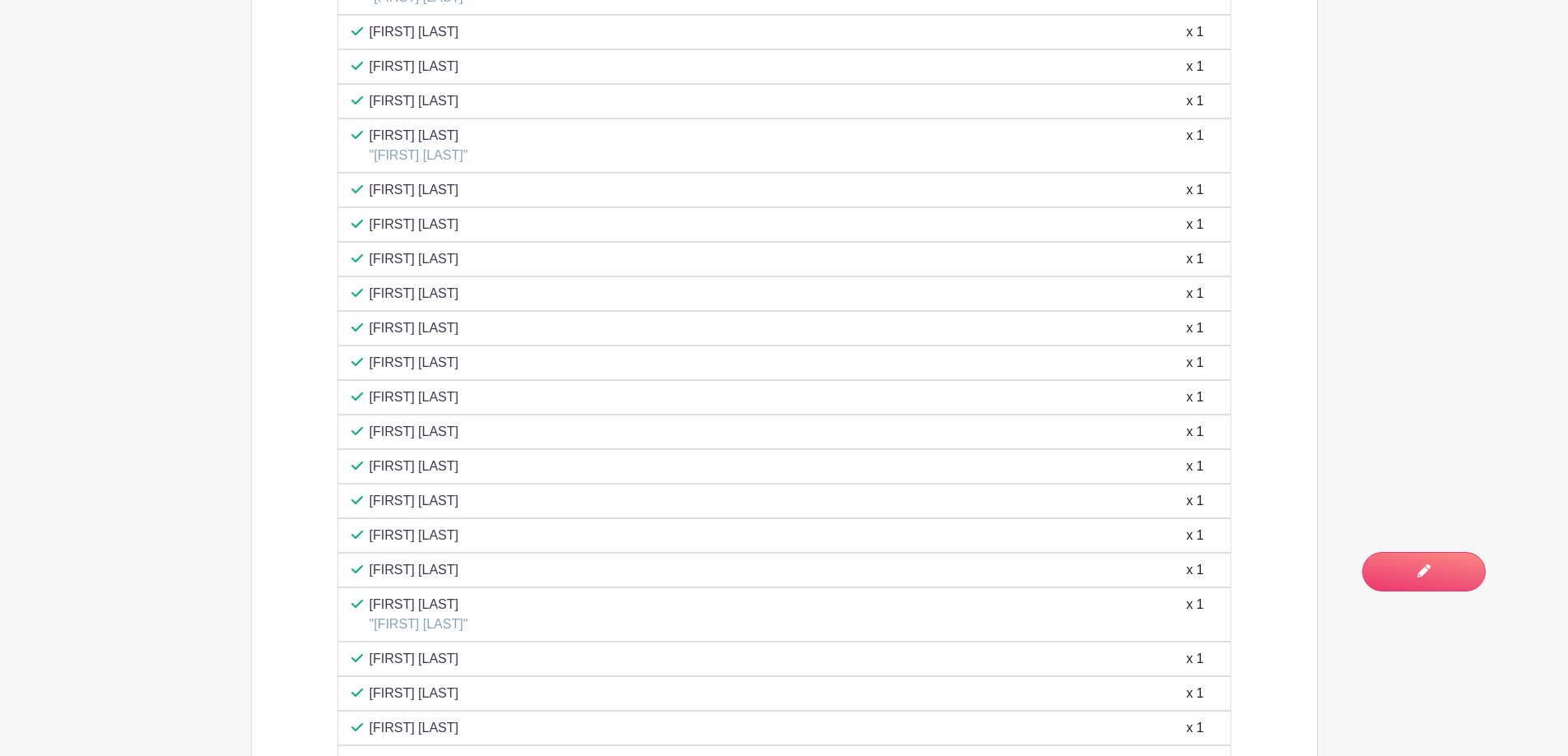 scroll, scrollTop: 2468, scrollLeft: 0, axis: vertical 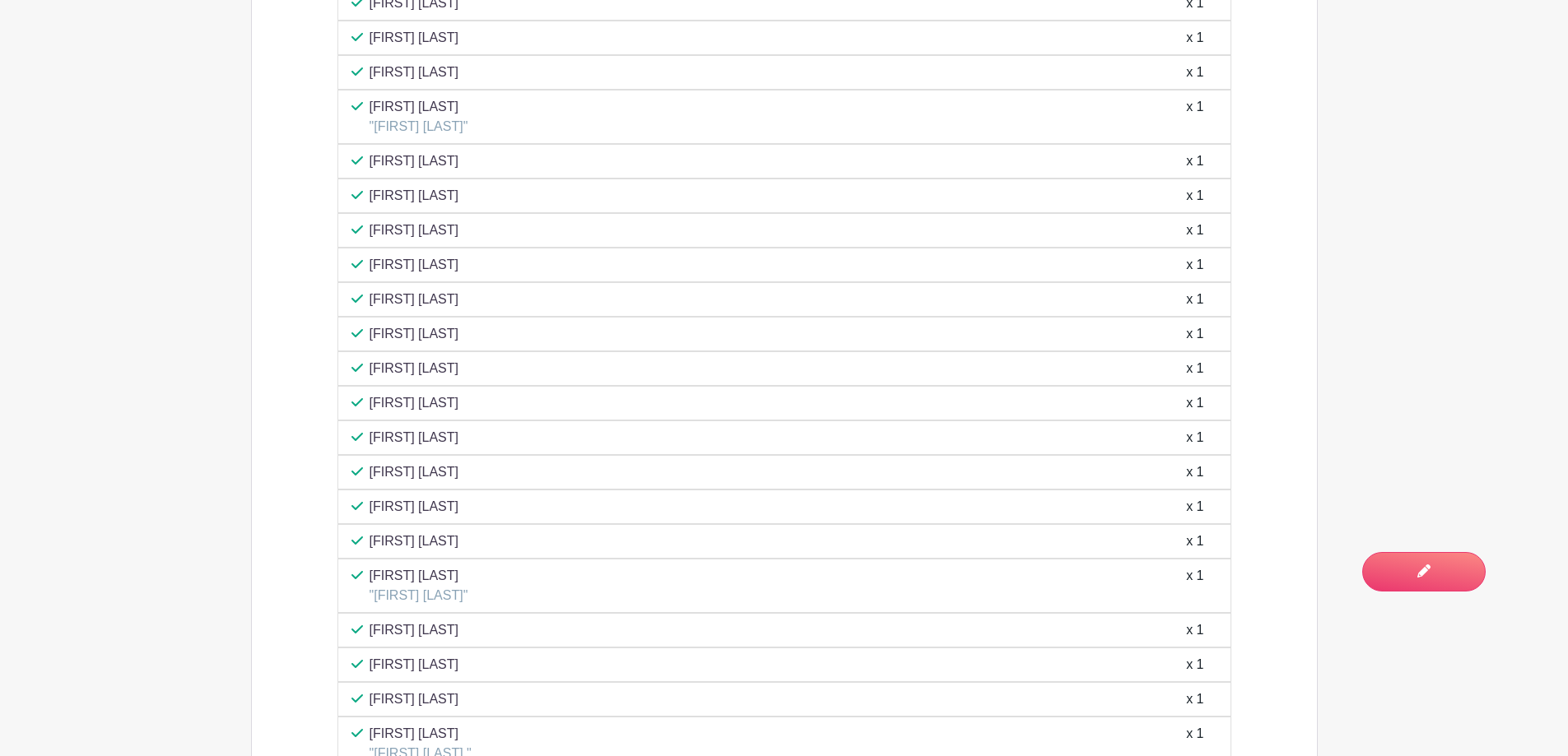 click on "[FIRST] [LAST]" at bounding box center (419, 107) 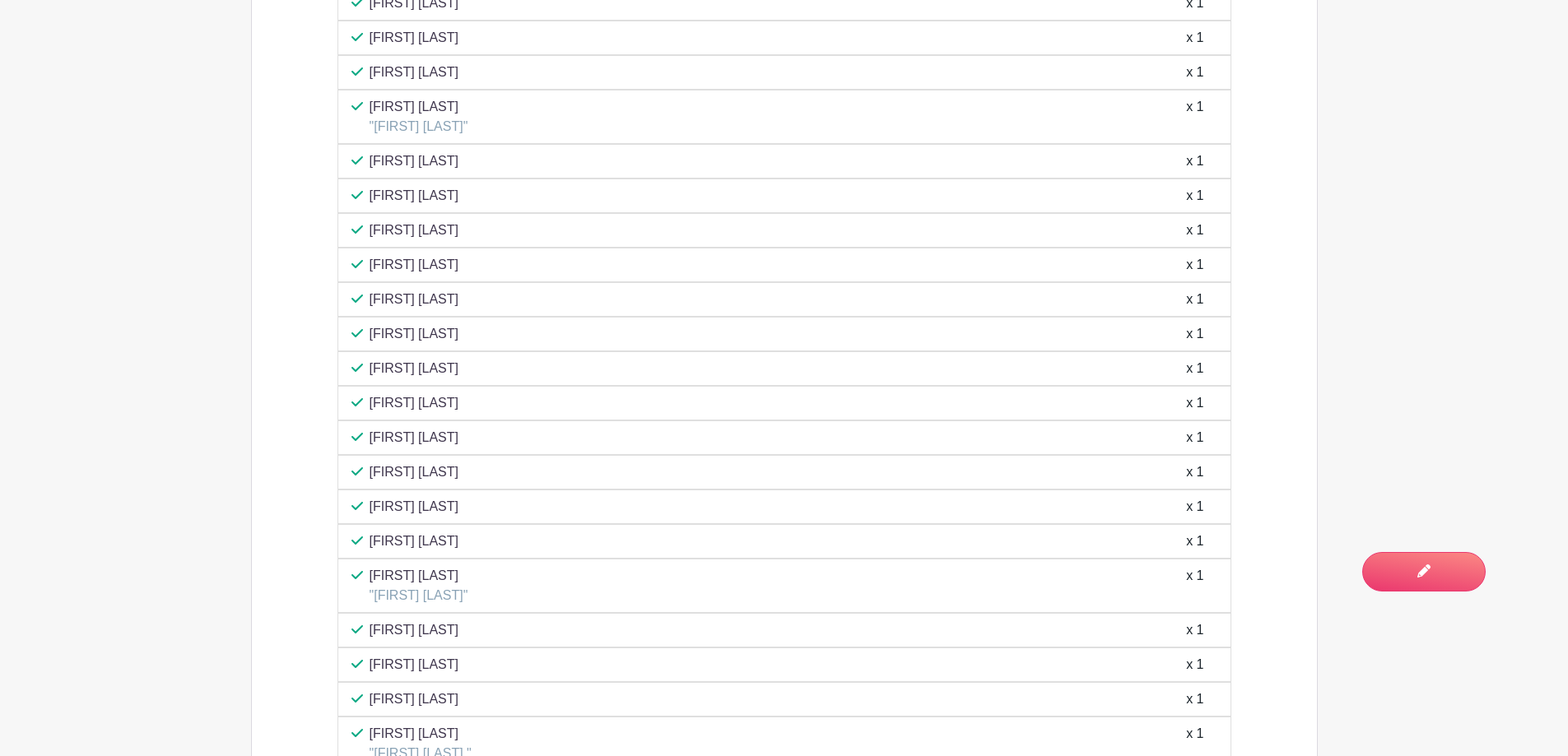 click on "[FIRST] [LAST]" at bounding box center (414, 161) 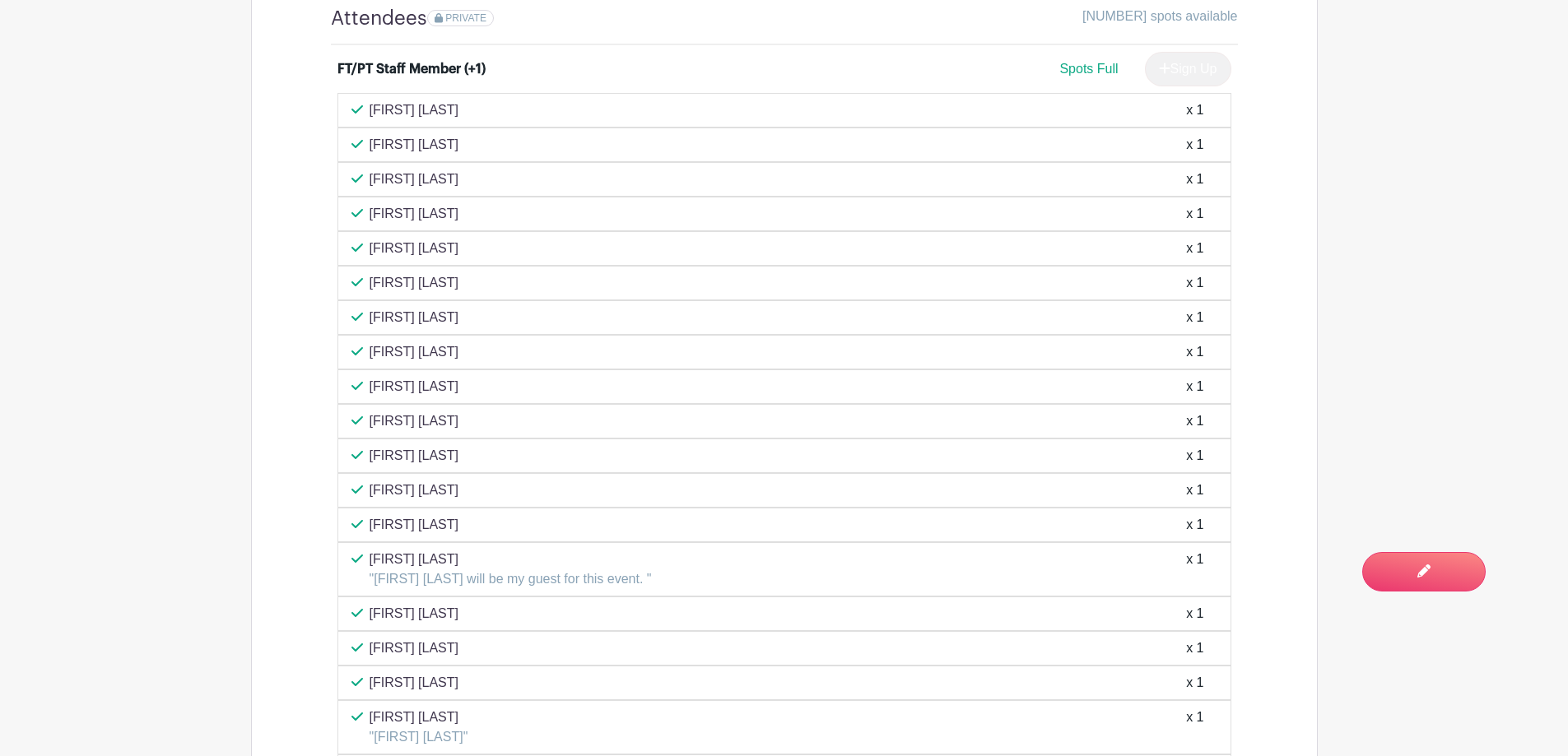 scroll, scrollTop: 1316, scrollLeft: 0, axis: vertical 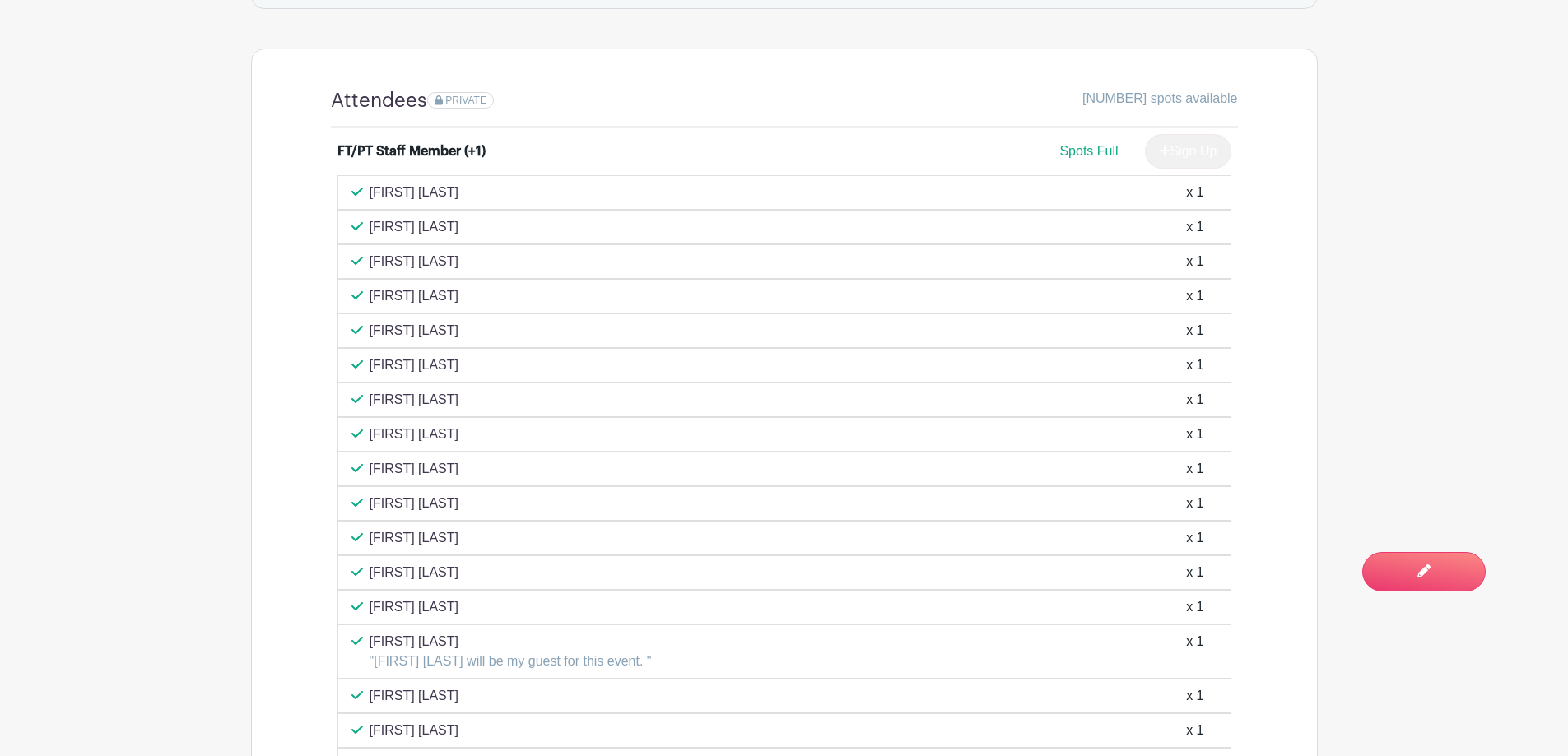 click on "Groups
All Groups
Human Resources
Monica's Events
My Signups
Event Invites
My account
Logout
Take Me Out to the Ball Game  Ongoing" at bounding box center (784, 2285) 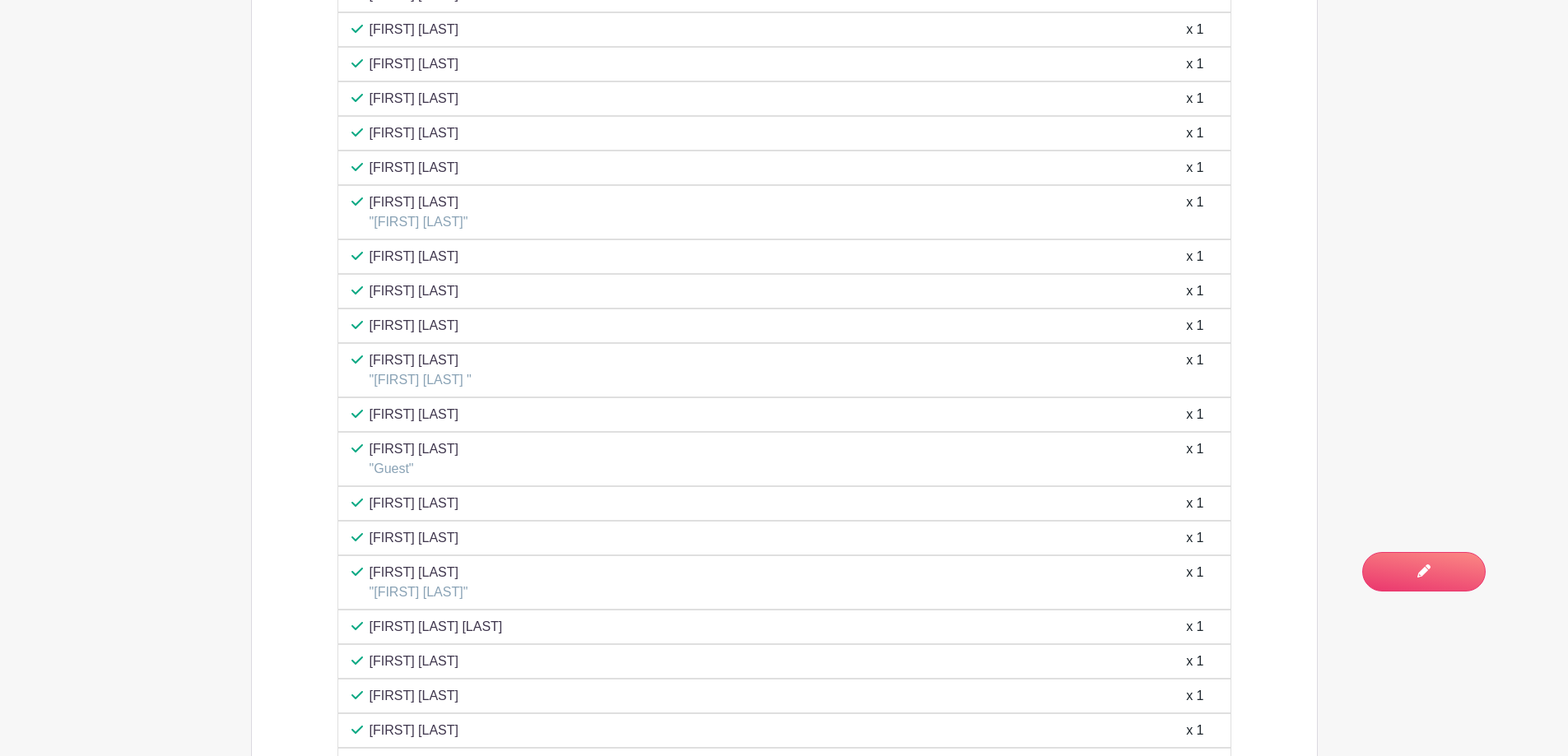 scroll, scrollTop: 2870, scrollLeft: 0, axis: vertical 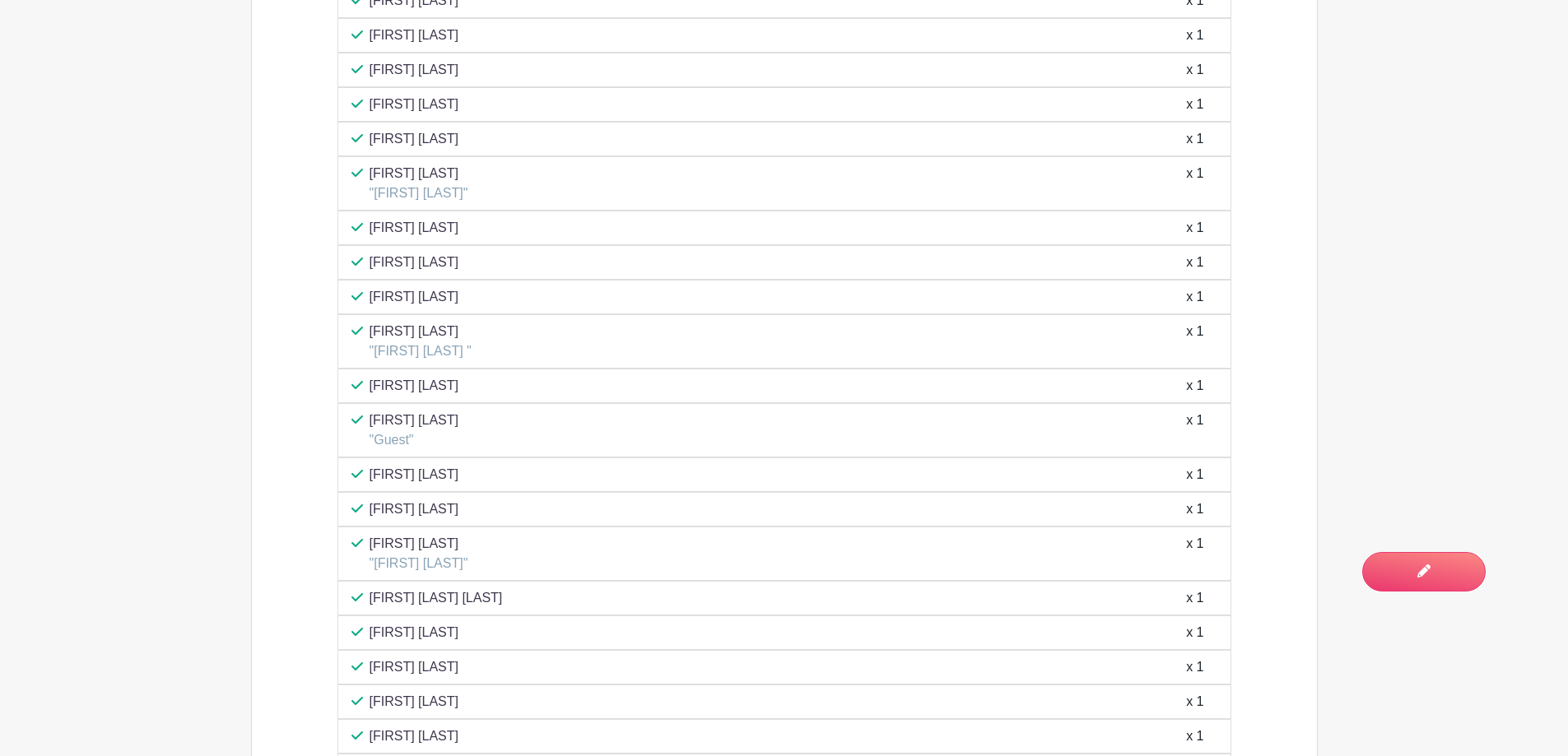 click on "[FIRST] [LAST]" at bounding box center (414, 297) 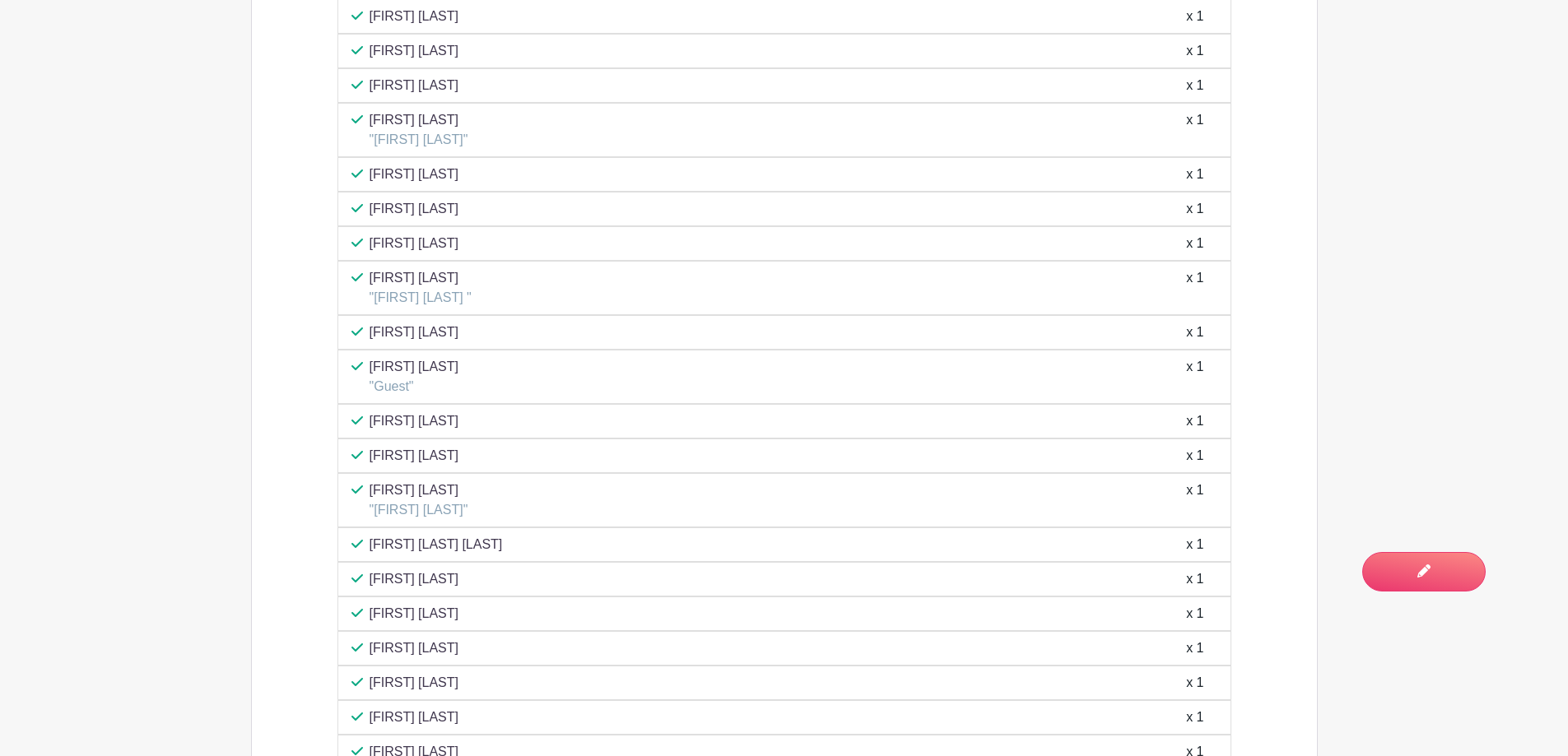 scroll, scrollTop: 2952, scrollLeft: 0, axis: vertical 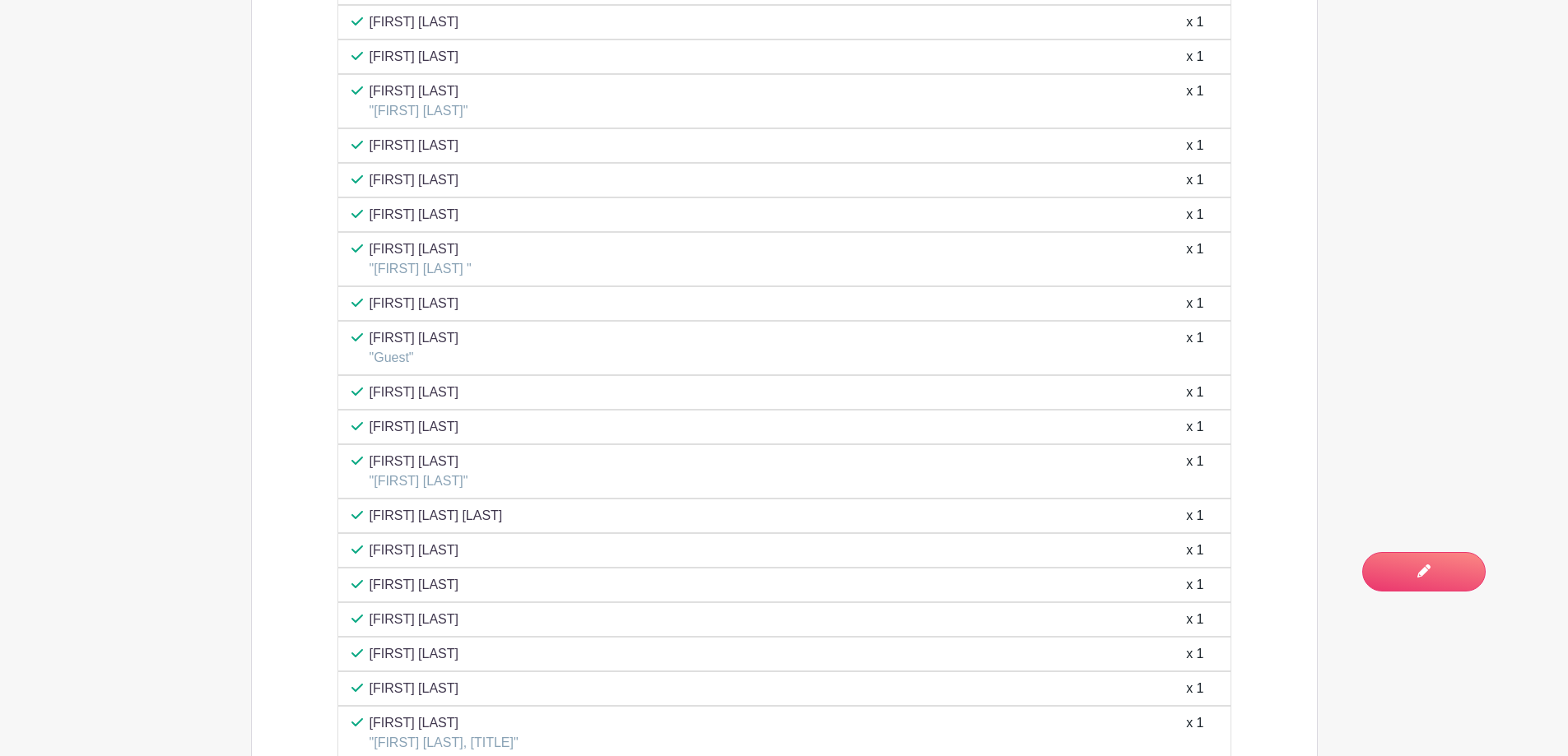 click on "[FIRST] [LAST]" at bounding box center [421, 249] 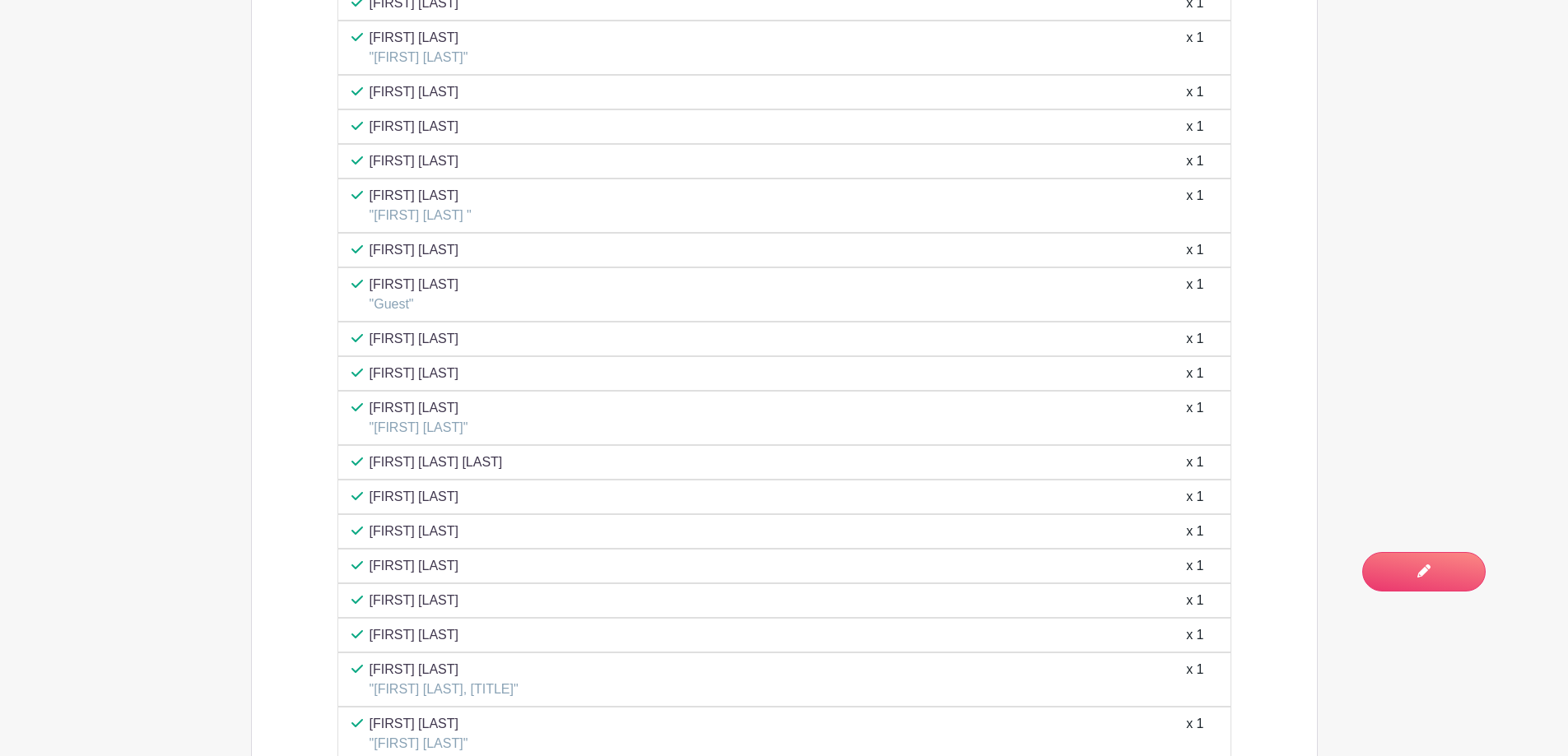 scroll, scrollTop: 3035, scrollLeft: 0, axis: vertical 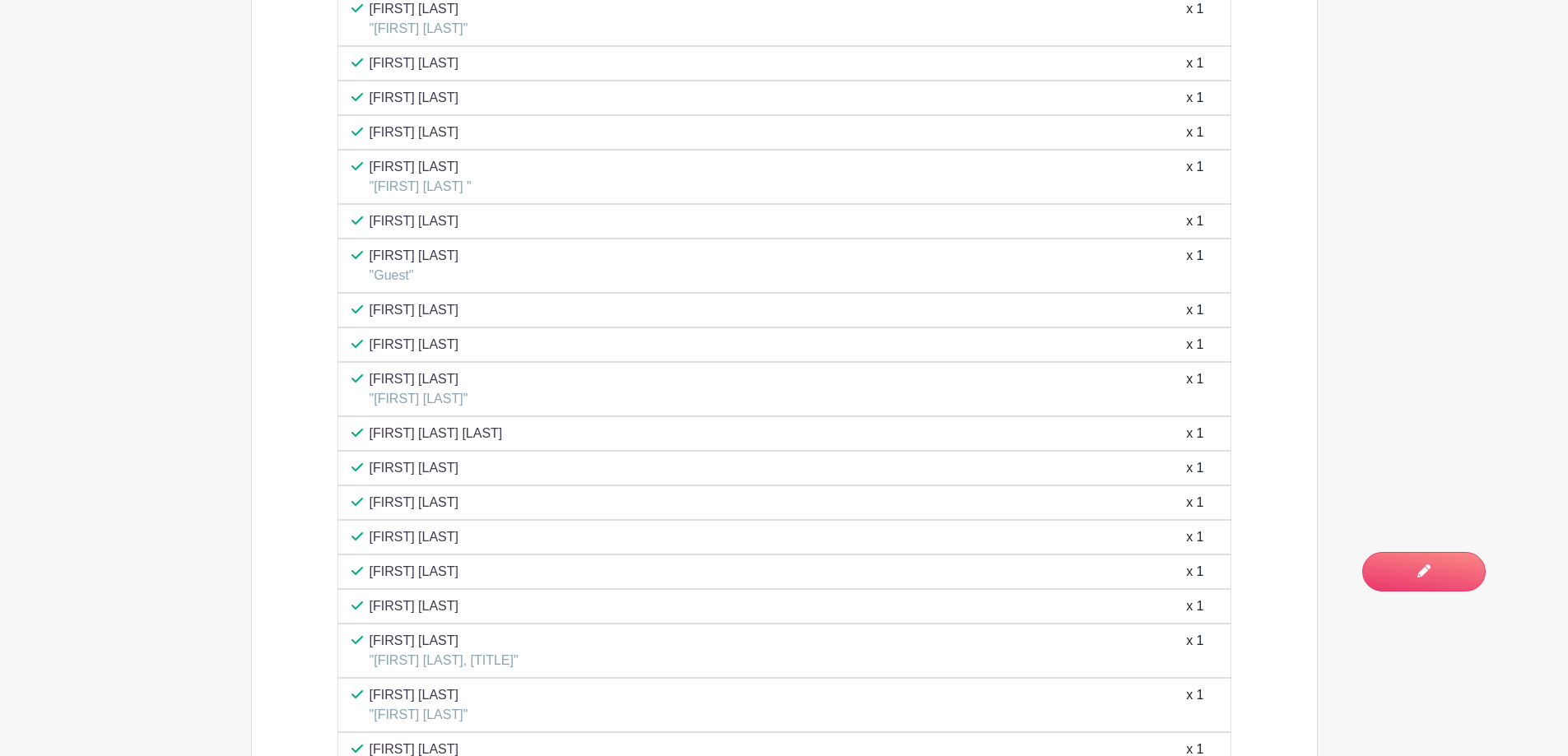 click on "[FIRST] [LAST]" at bounding box center [414, 221] 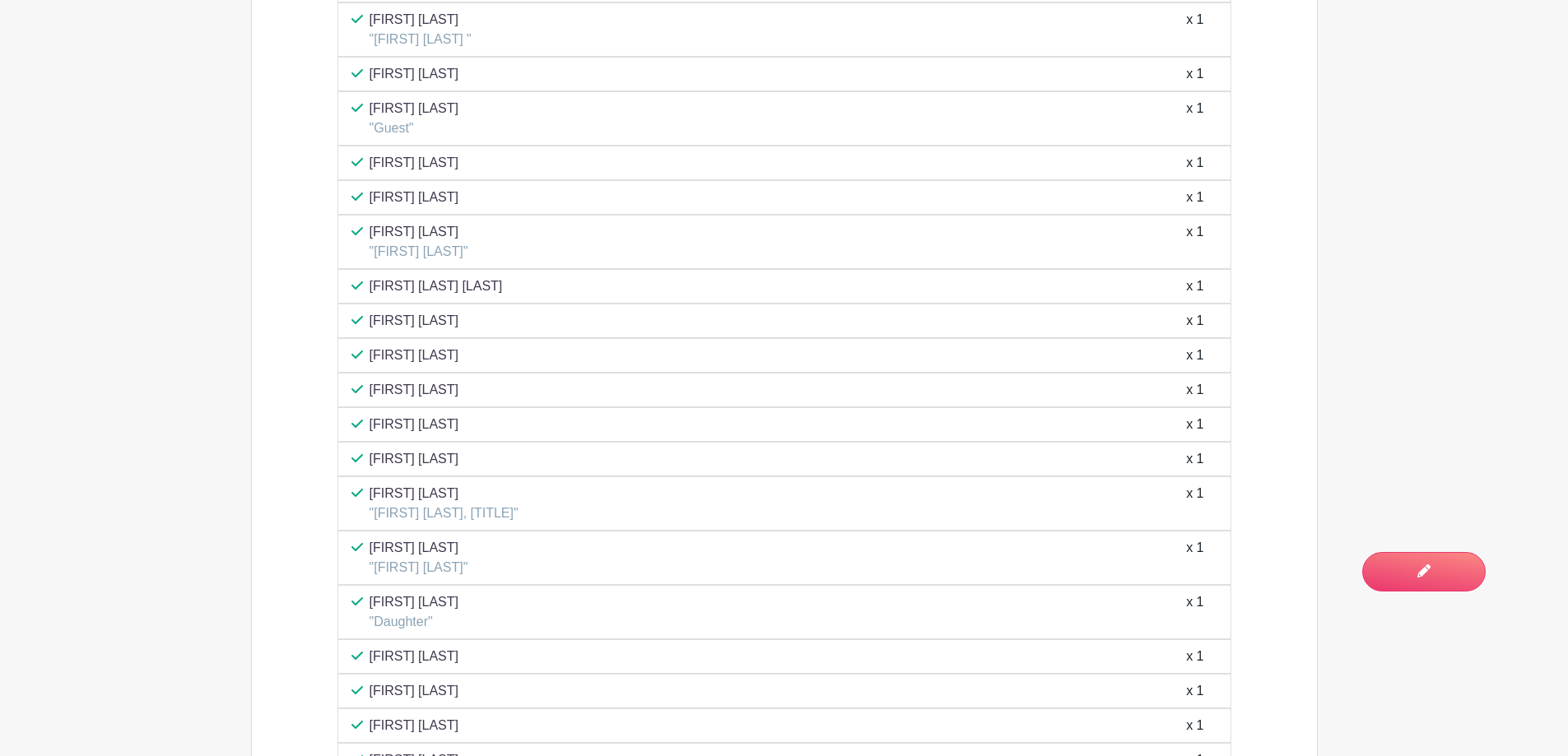 scroll, scrollTop: 3281, scrollLeft: 0, axis: vertical 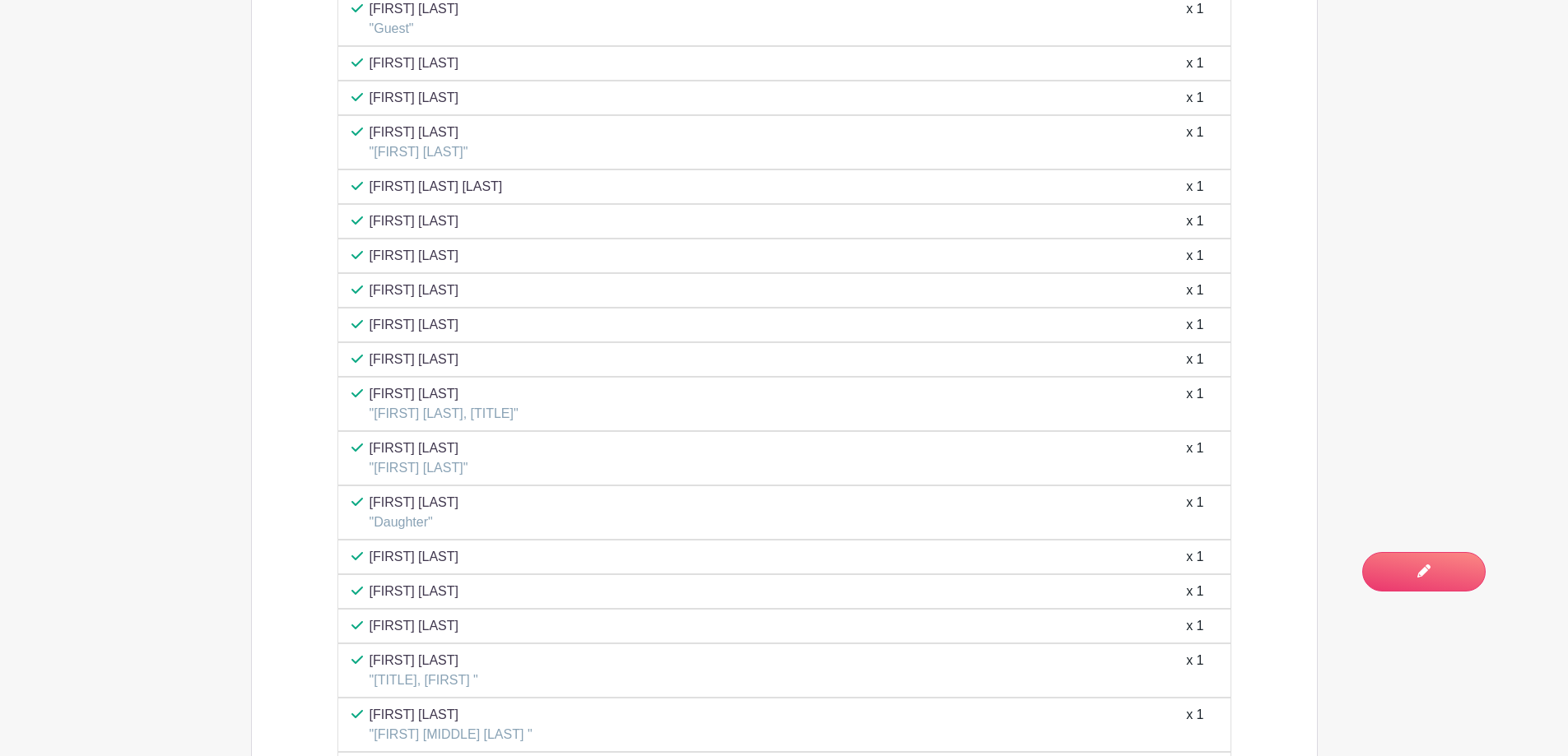 click on "[FIRST] [LAST]" at bounding box center (414, 63) 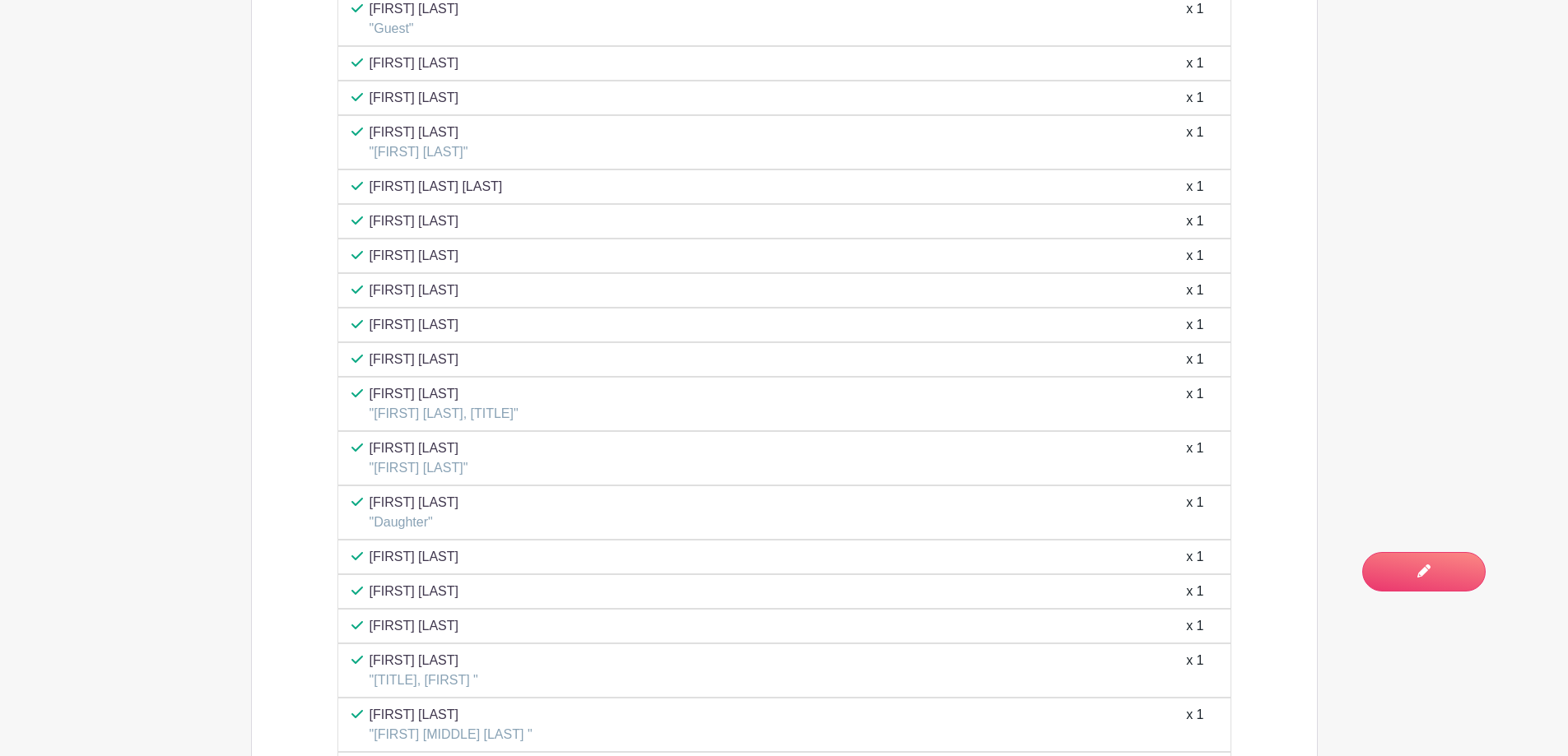 click on "[FIRST] [LAST]" at bounding box center (419, 132) 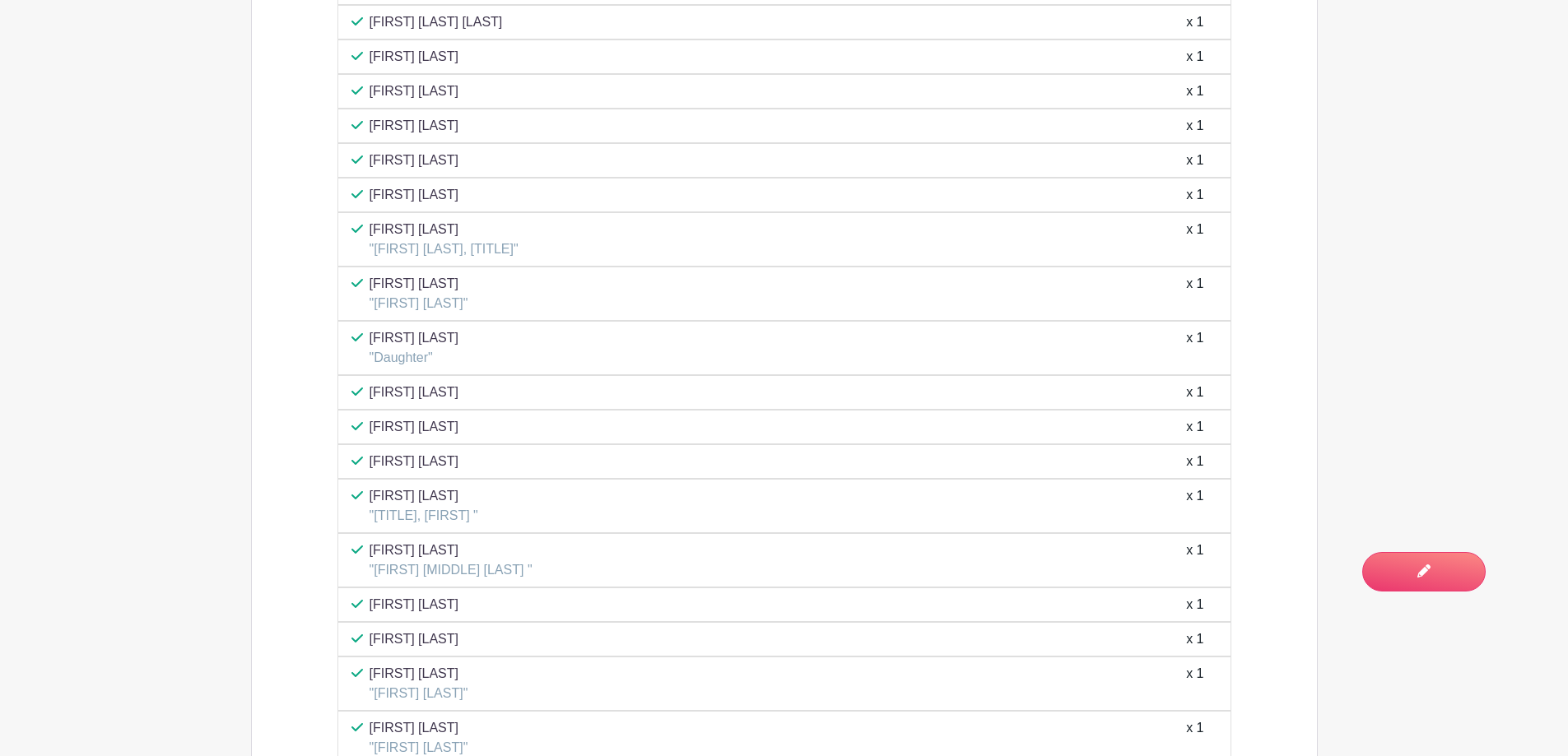 scroll, scrollTop: 3528, scrollLeft: 0, axis: vertical 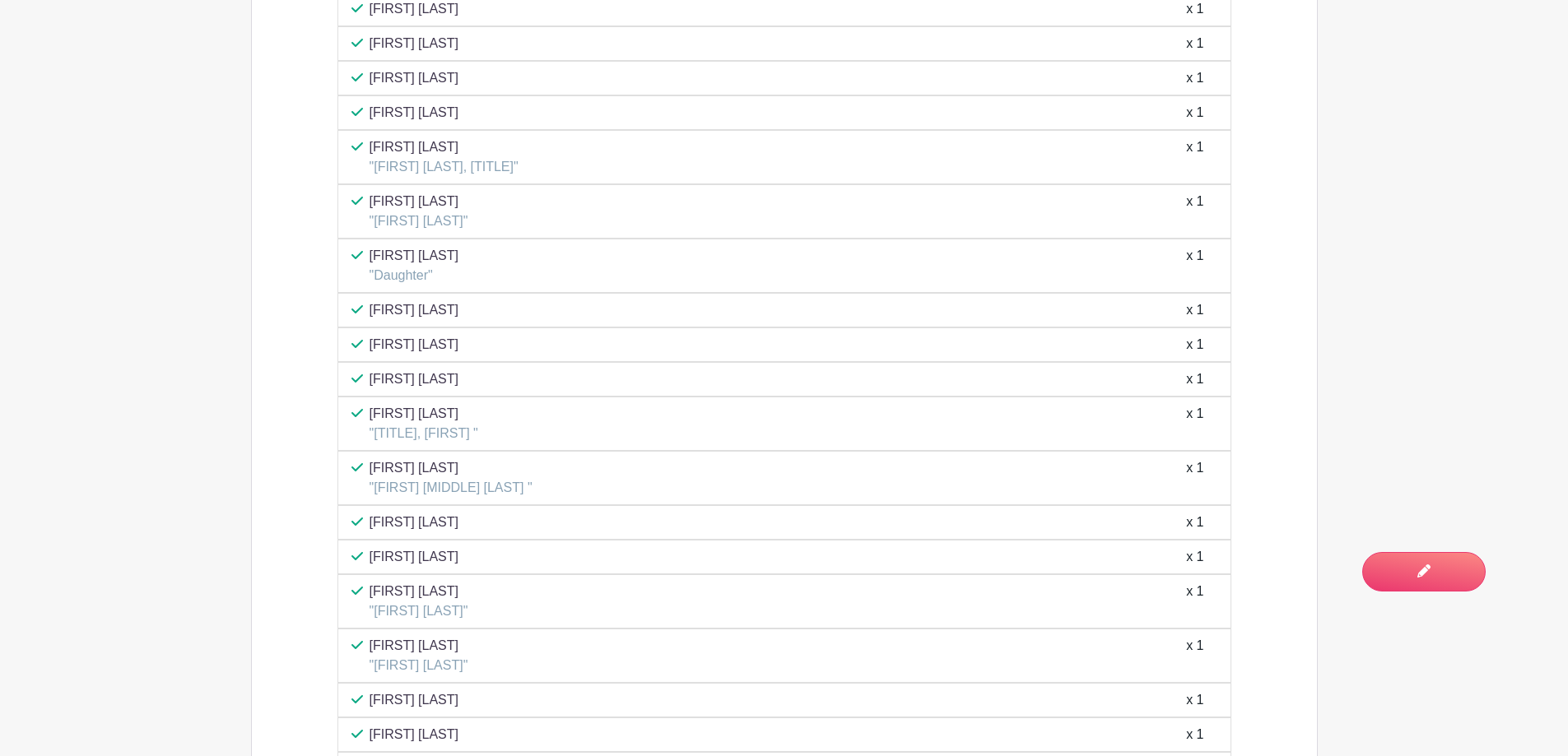 click on "[FIRST] [LAST]" at bounding box center (414, 44) 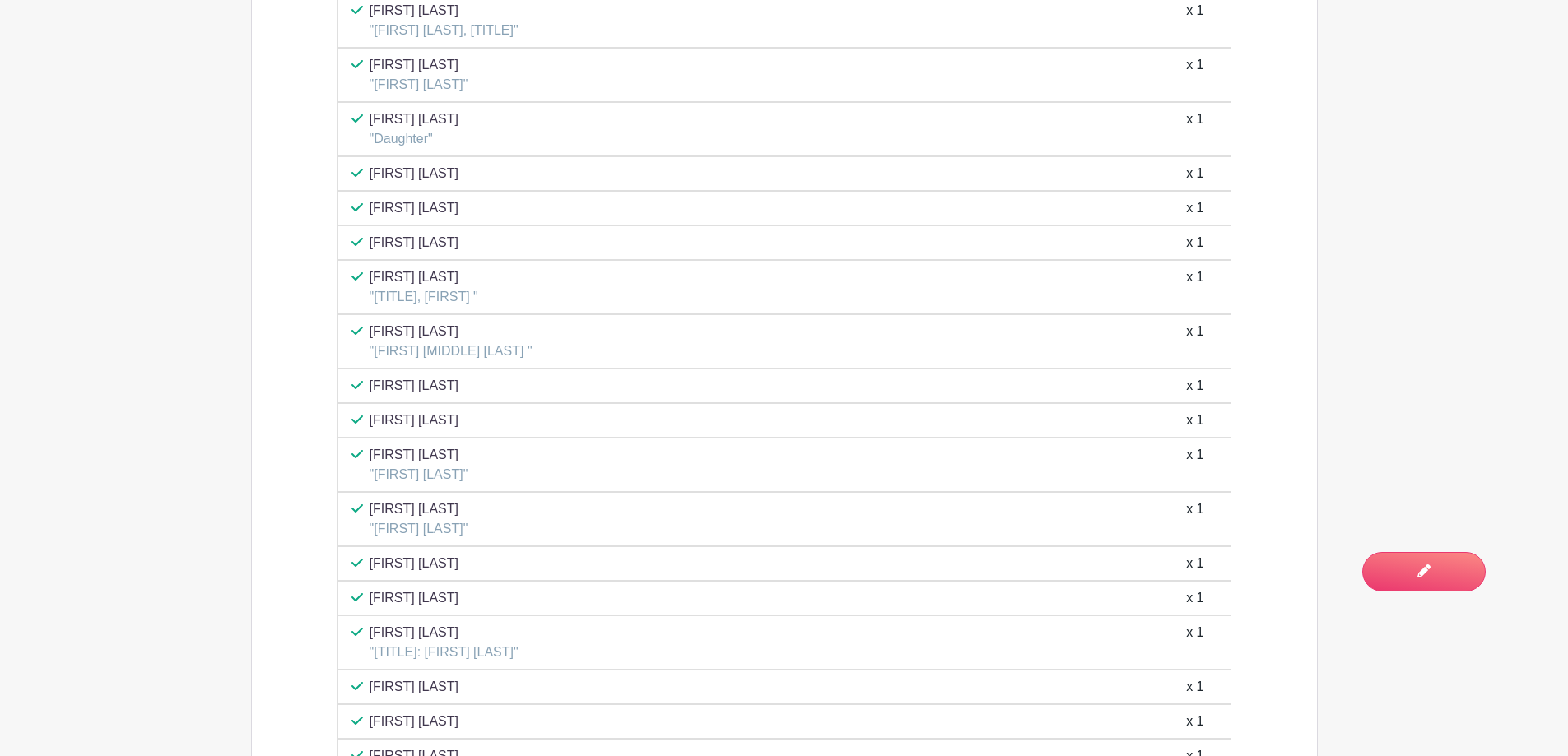 scroll, scrollTop: 3693, scrollLeft: 0, axis: vertical 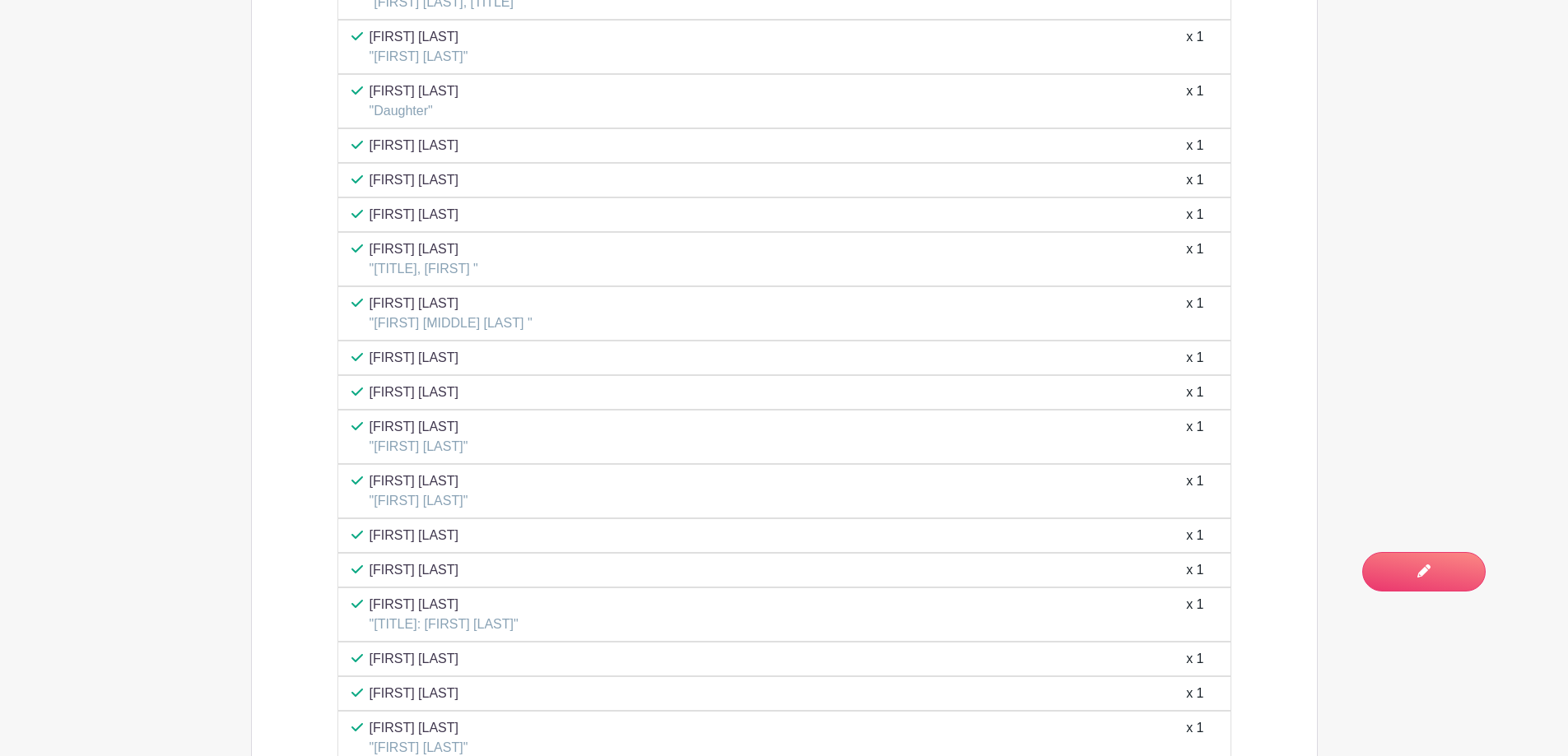 click on "[FIRST] [LAST]" at bounding box center (414, 146) 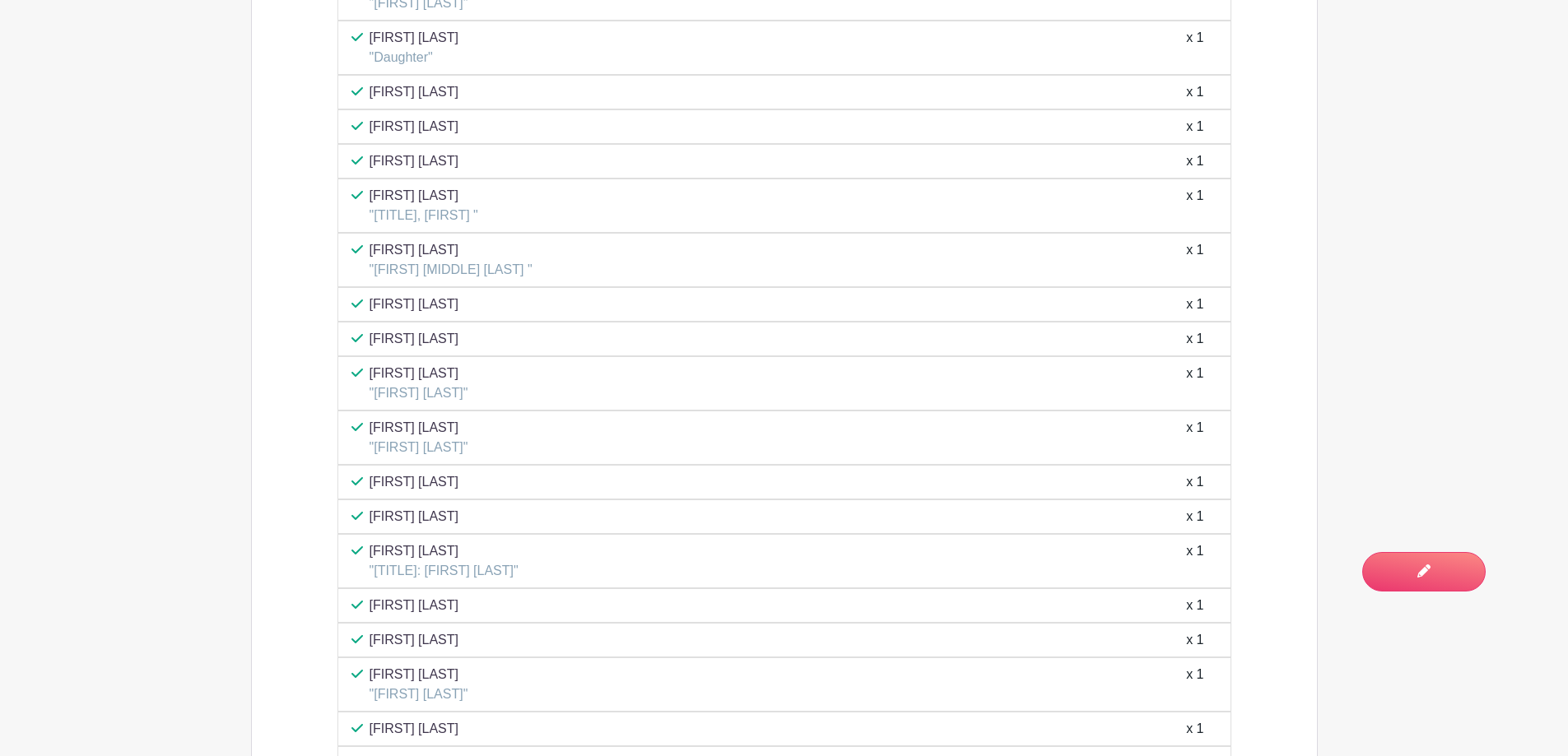 scroll, scrollTop: 3775, scrollLeft: 0, axis: vertical 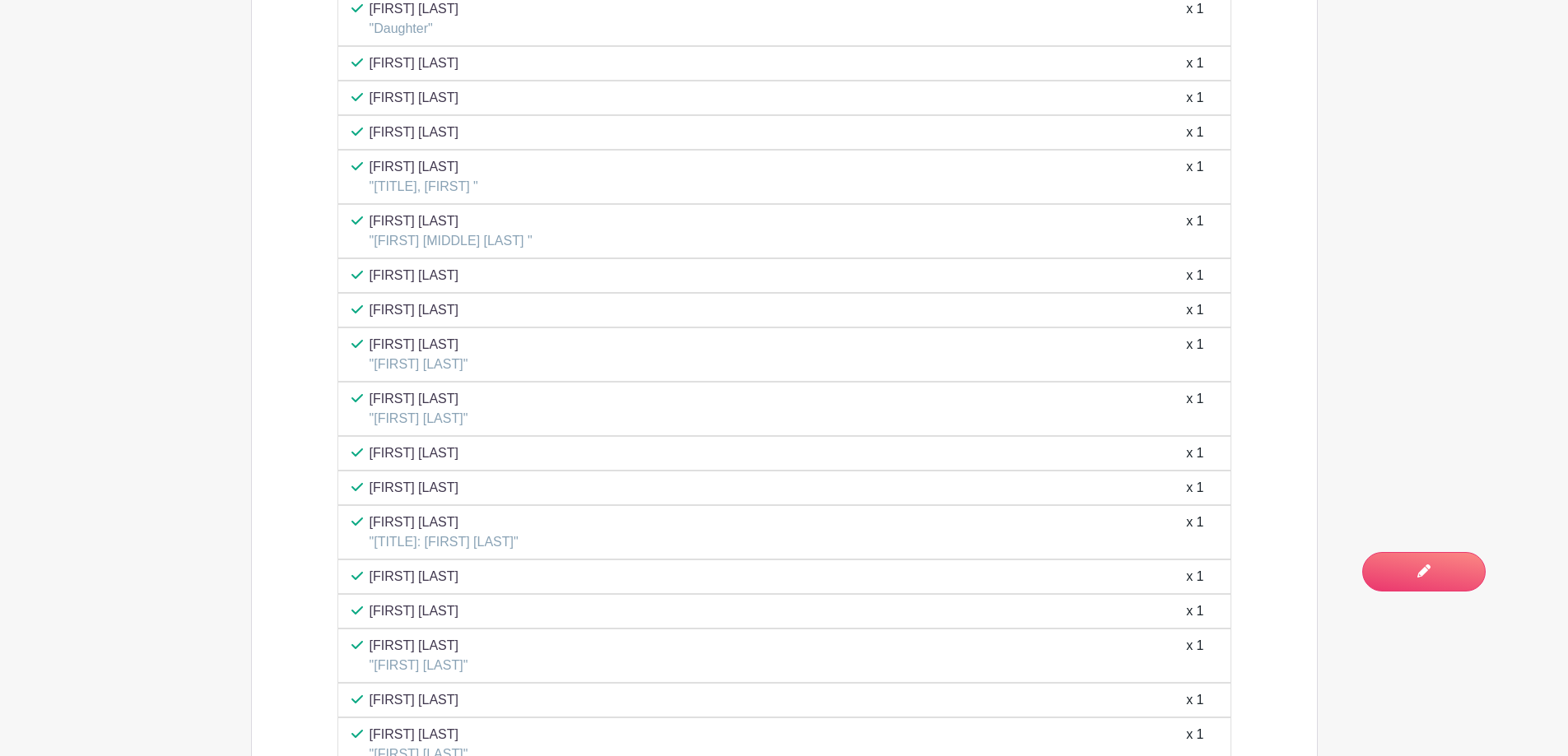 click on "[FIRST] [LAST]" at bounding box center (414, 132) 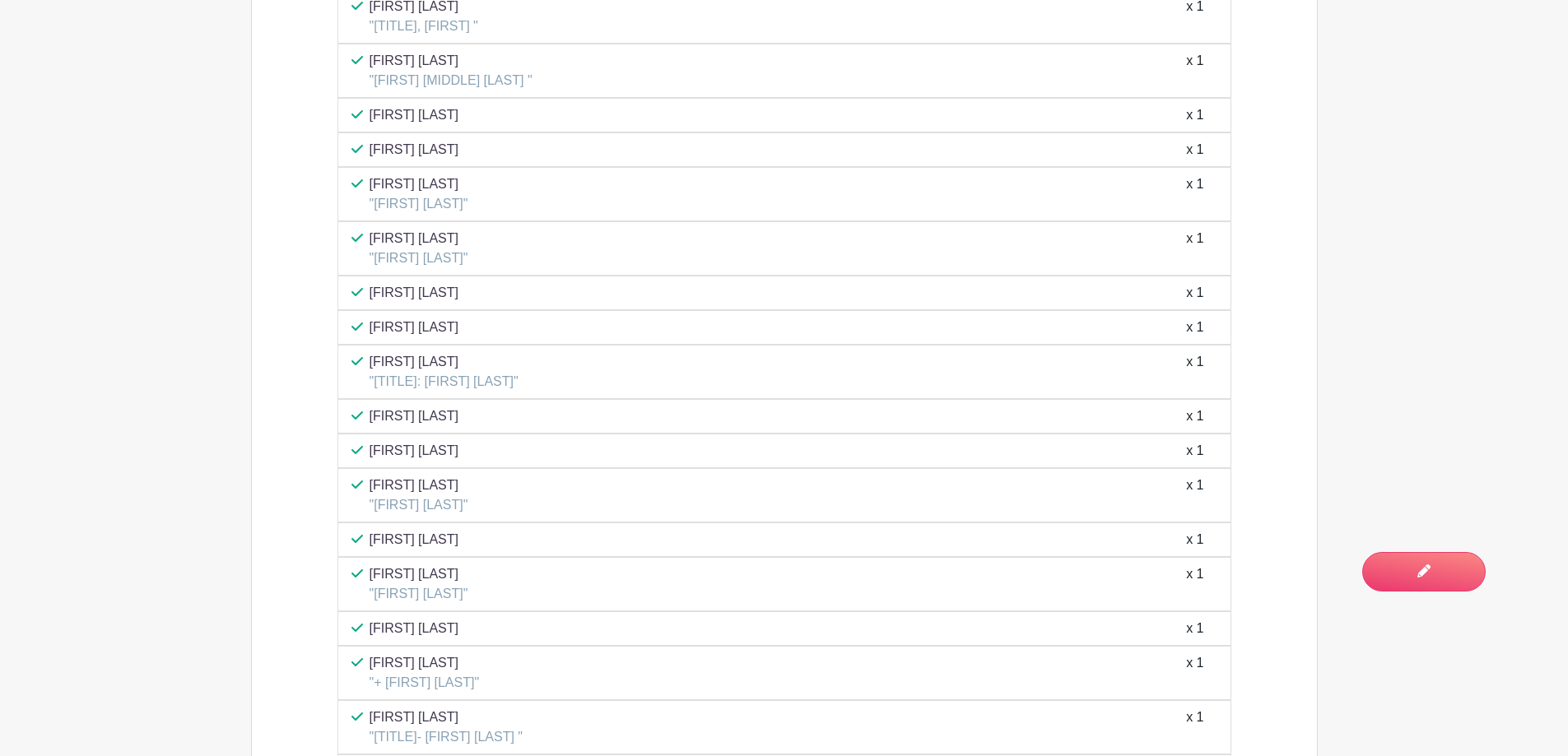 scroll, scrollTop: 3940, scrollLeft: 0, axis: vertical 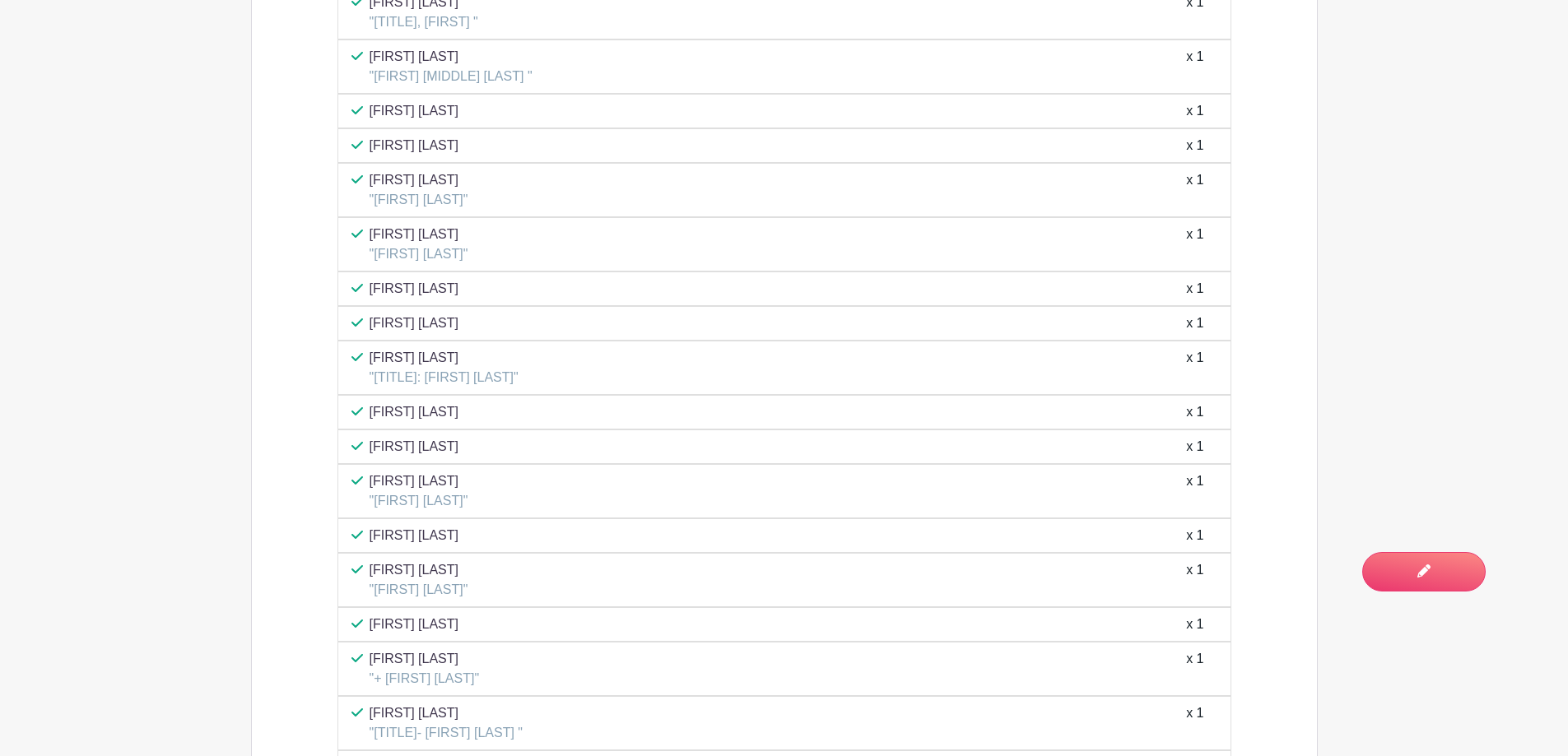 click on "[FIRST] [LAST]" at bounding box center (451, 57) 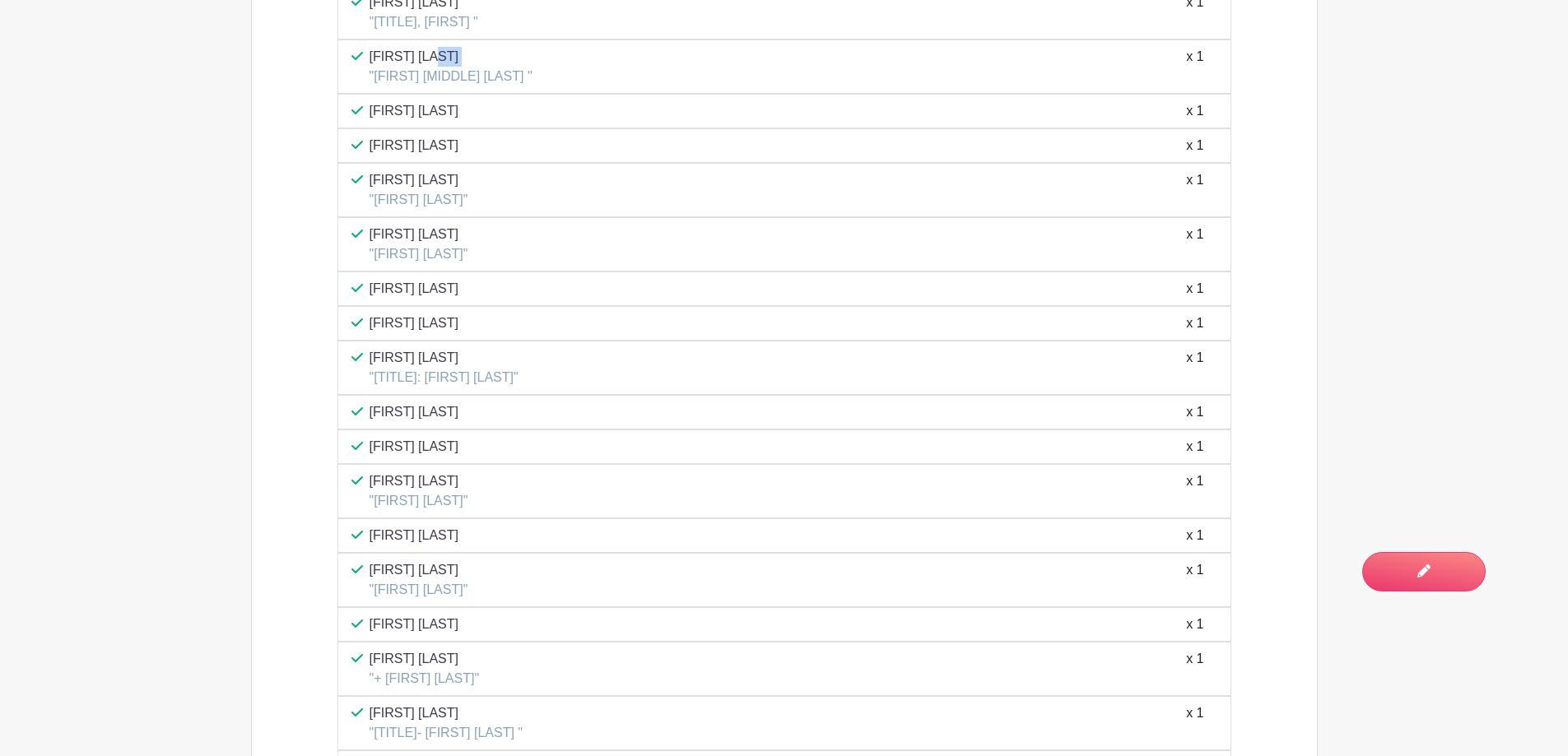 click on "[FIRST] [LAST]" at bounding box center [451, 57] 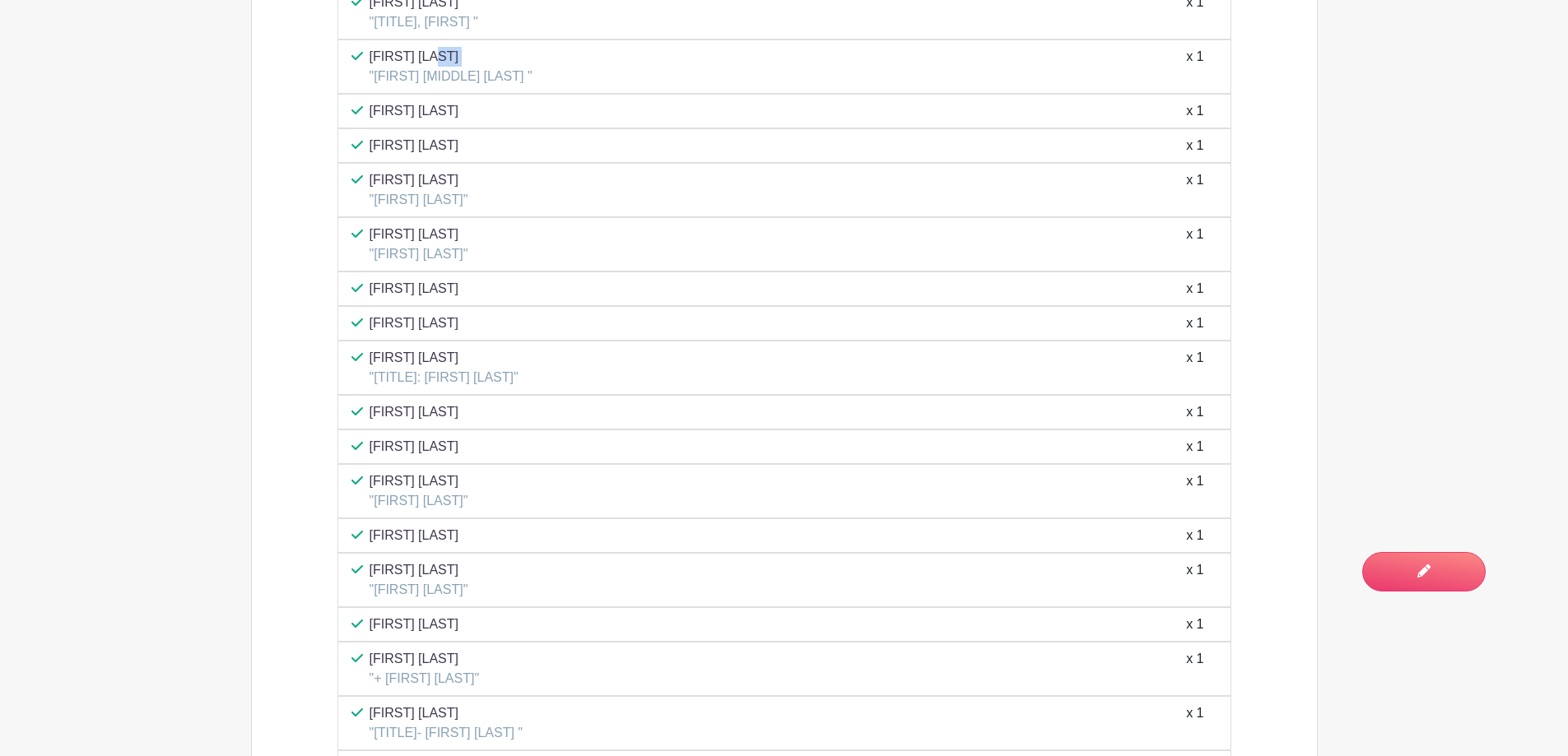 click on "[FIRST] [LAST]" at bounding box center [414, 146] 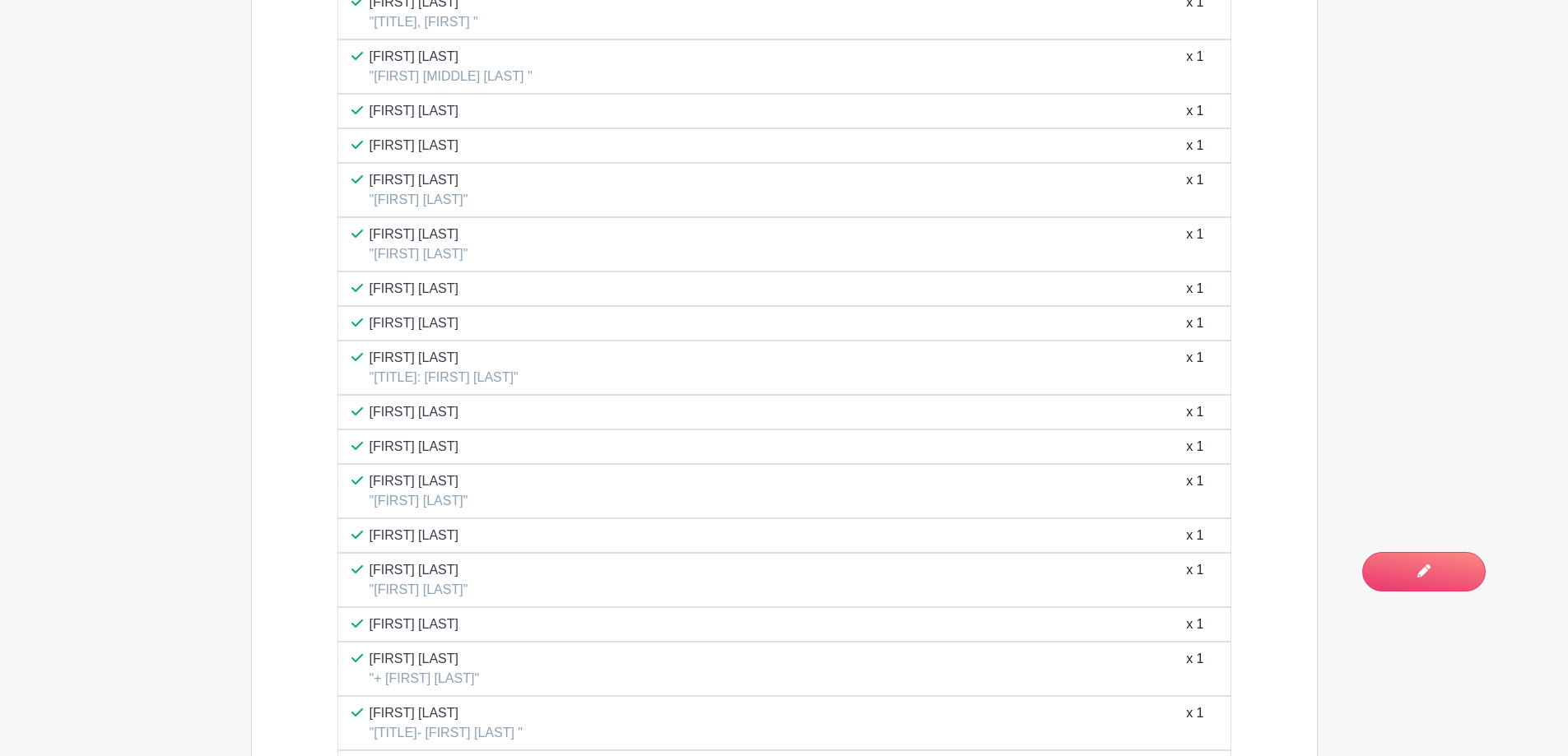 click on "[FIRST] [LAST]" at bounding box center [414, 111] 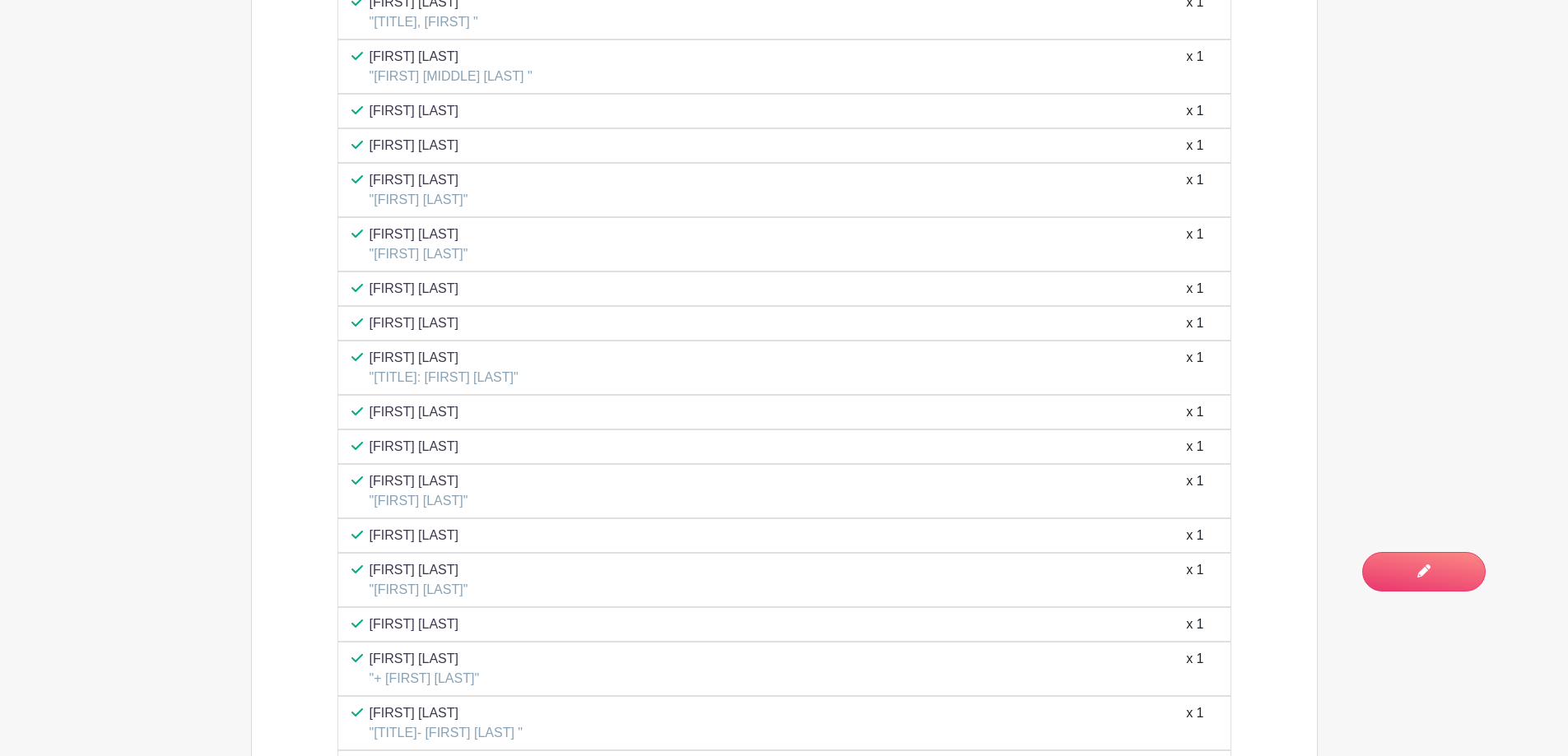 click on "[FIRST] [LAST]" at bounding box center [414, 111] 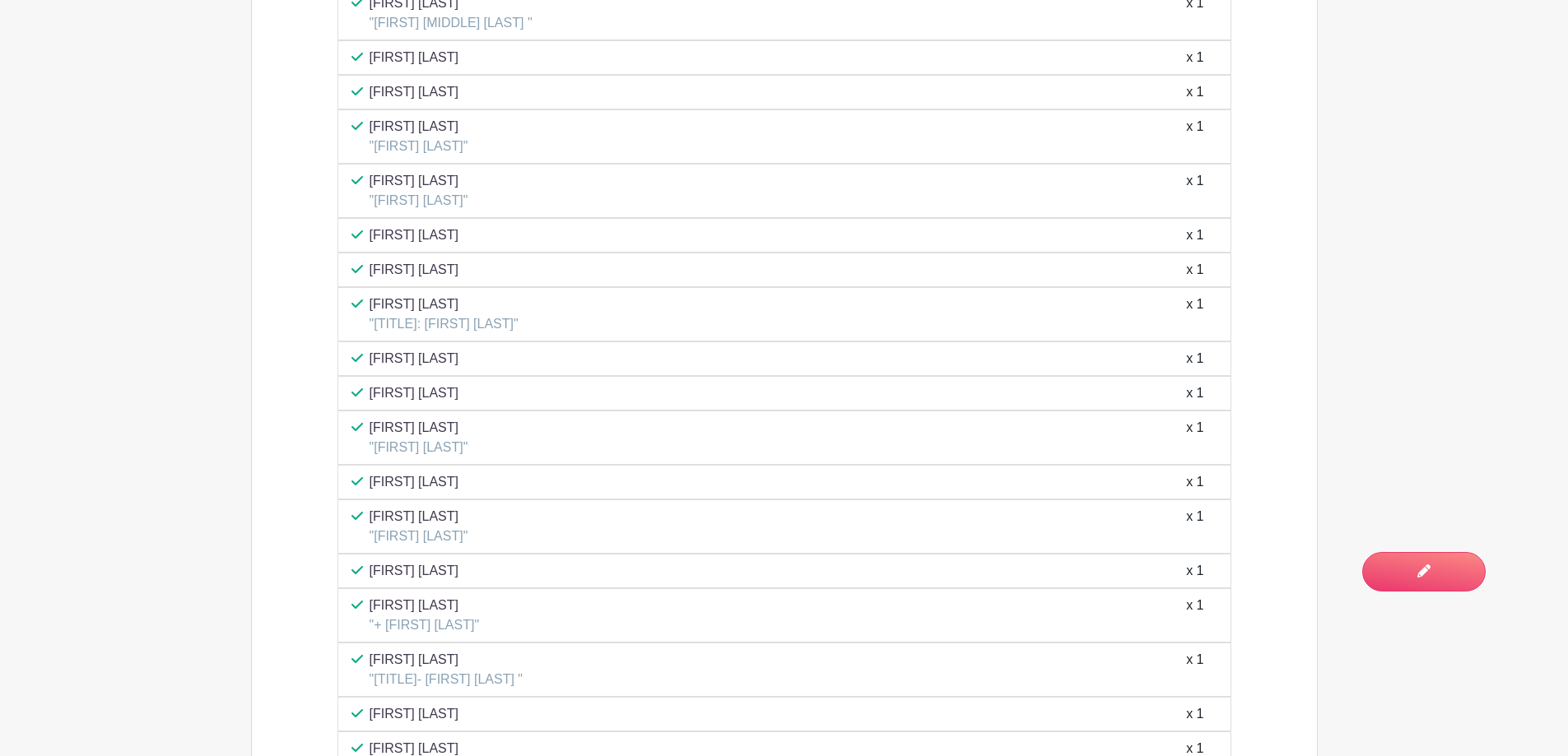 scroll, scrollTop: 4022, scrollLeft: 0, axis: vertical 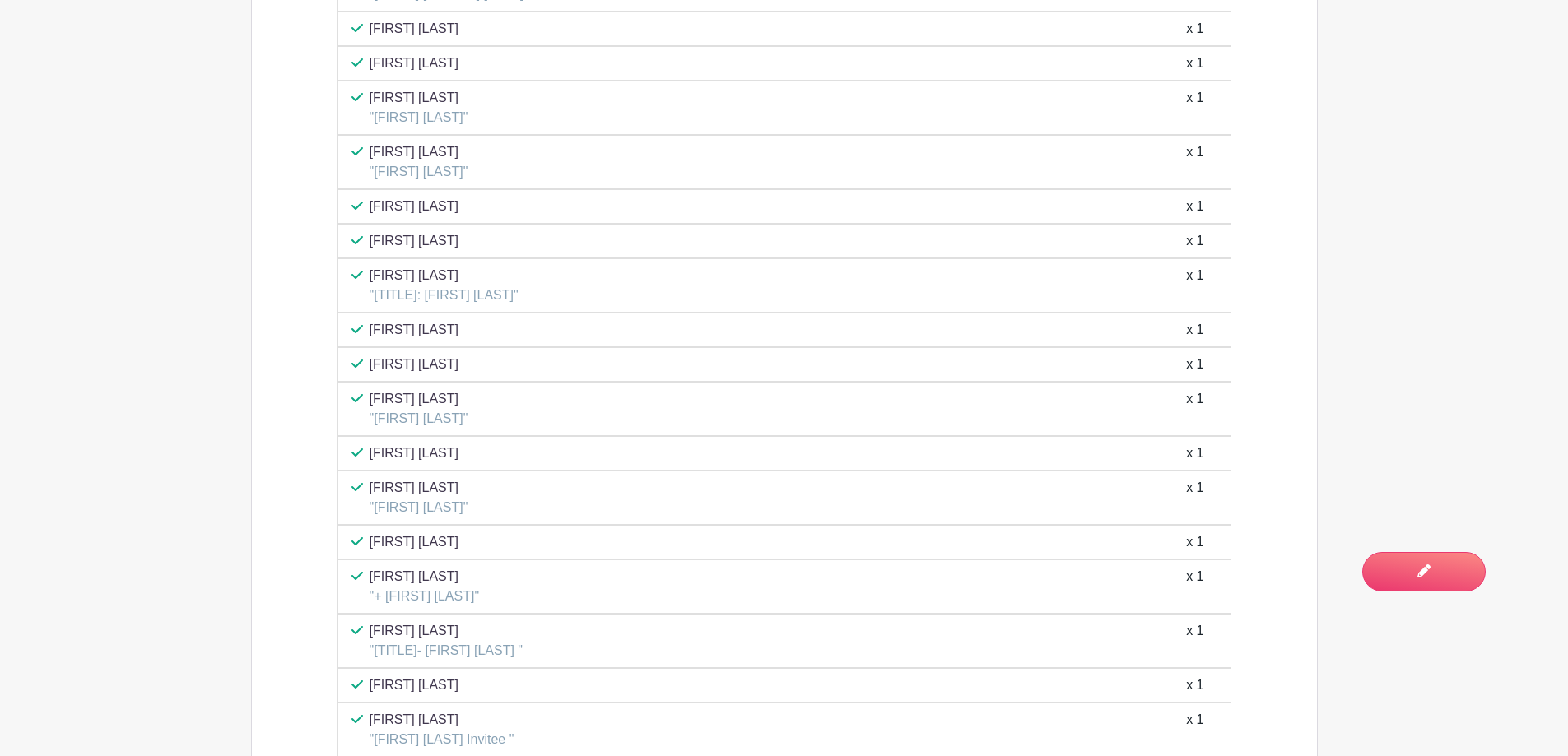 click on "[FIRST] [LAST]" at bounding box center (419, 98) 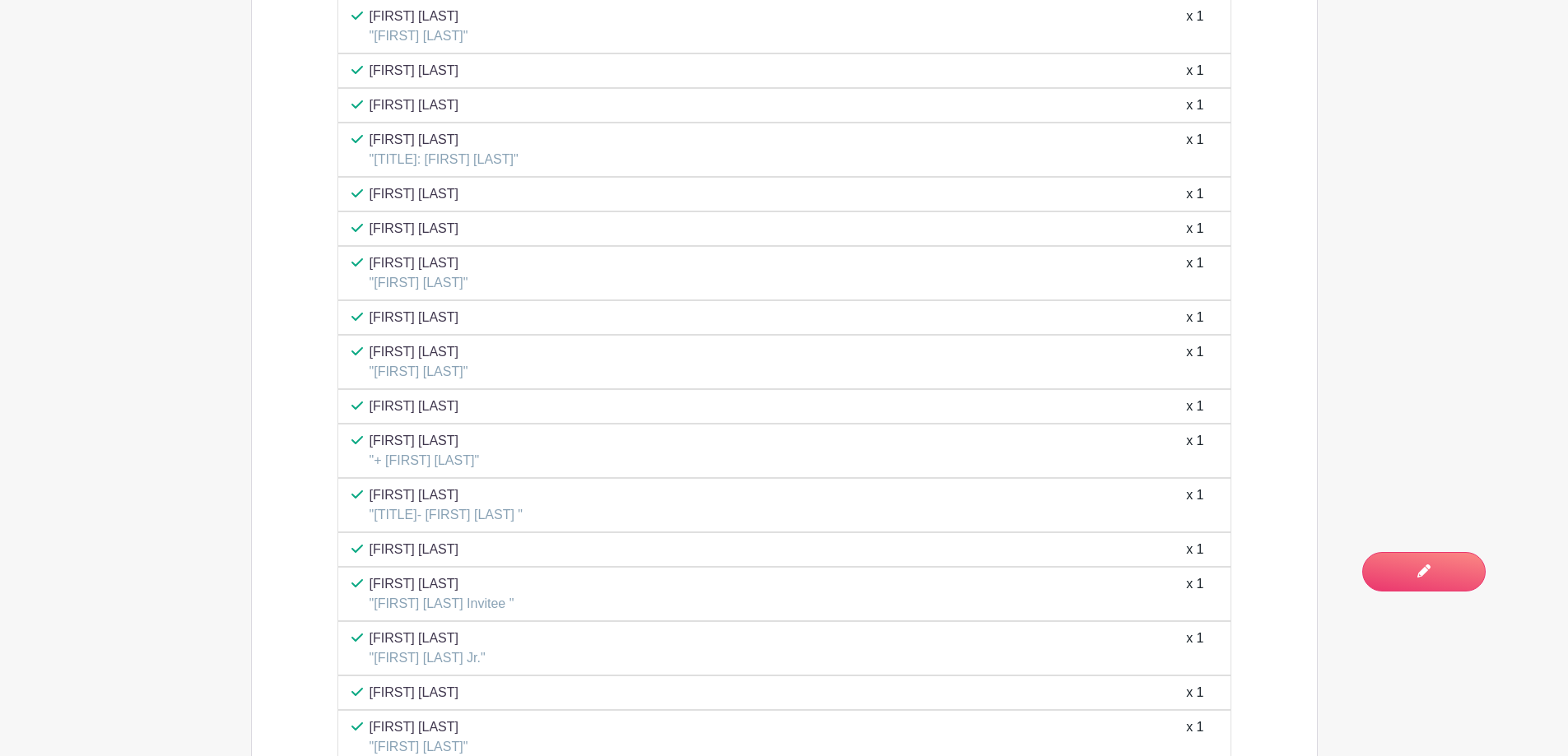 scroll, scrollTop: 4186, scrollLeft: 0, axis: vertical 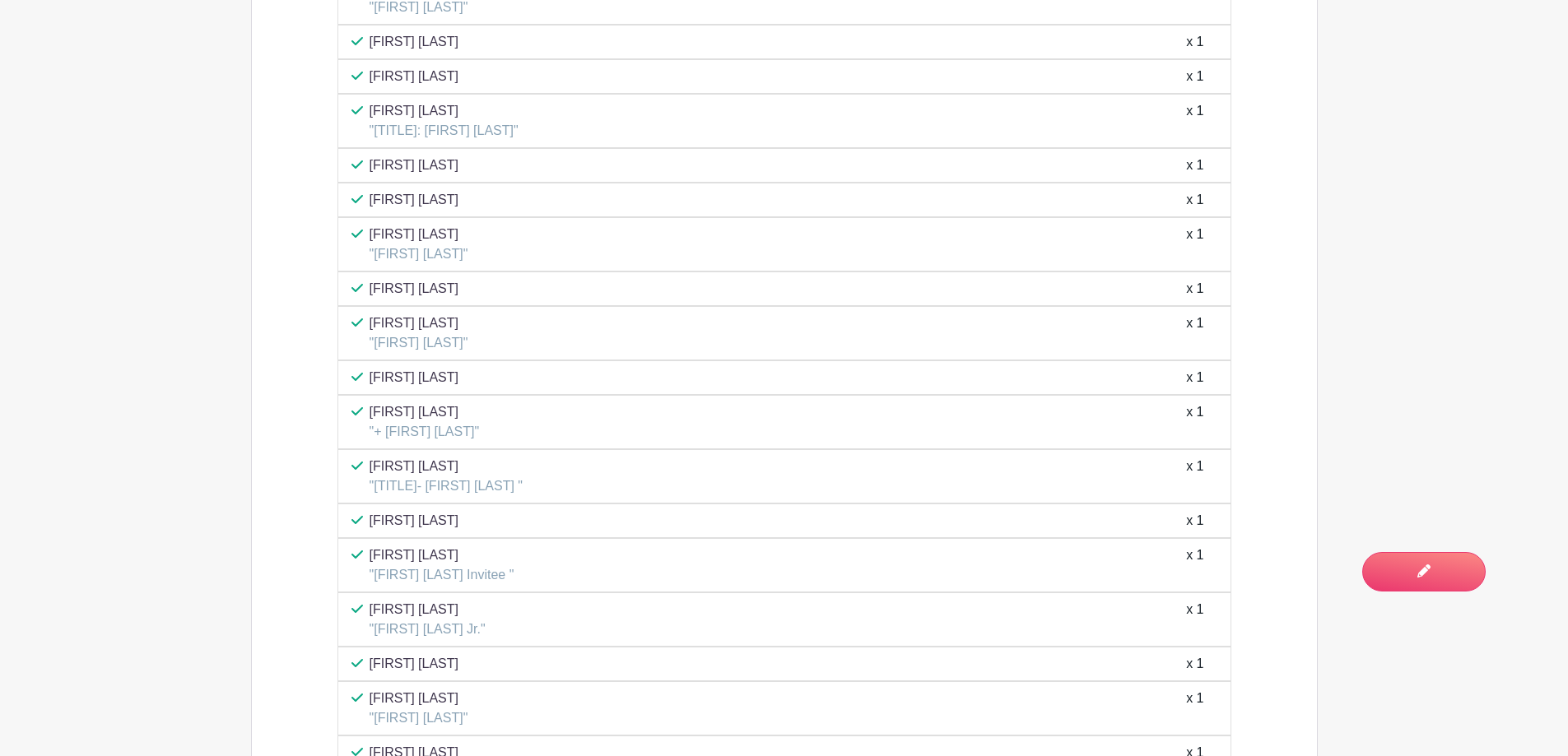 click on "[FIRST] [LAST]" at bounding box center (444, 111) 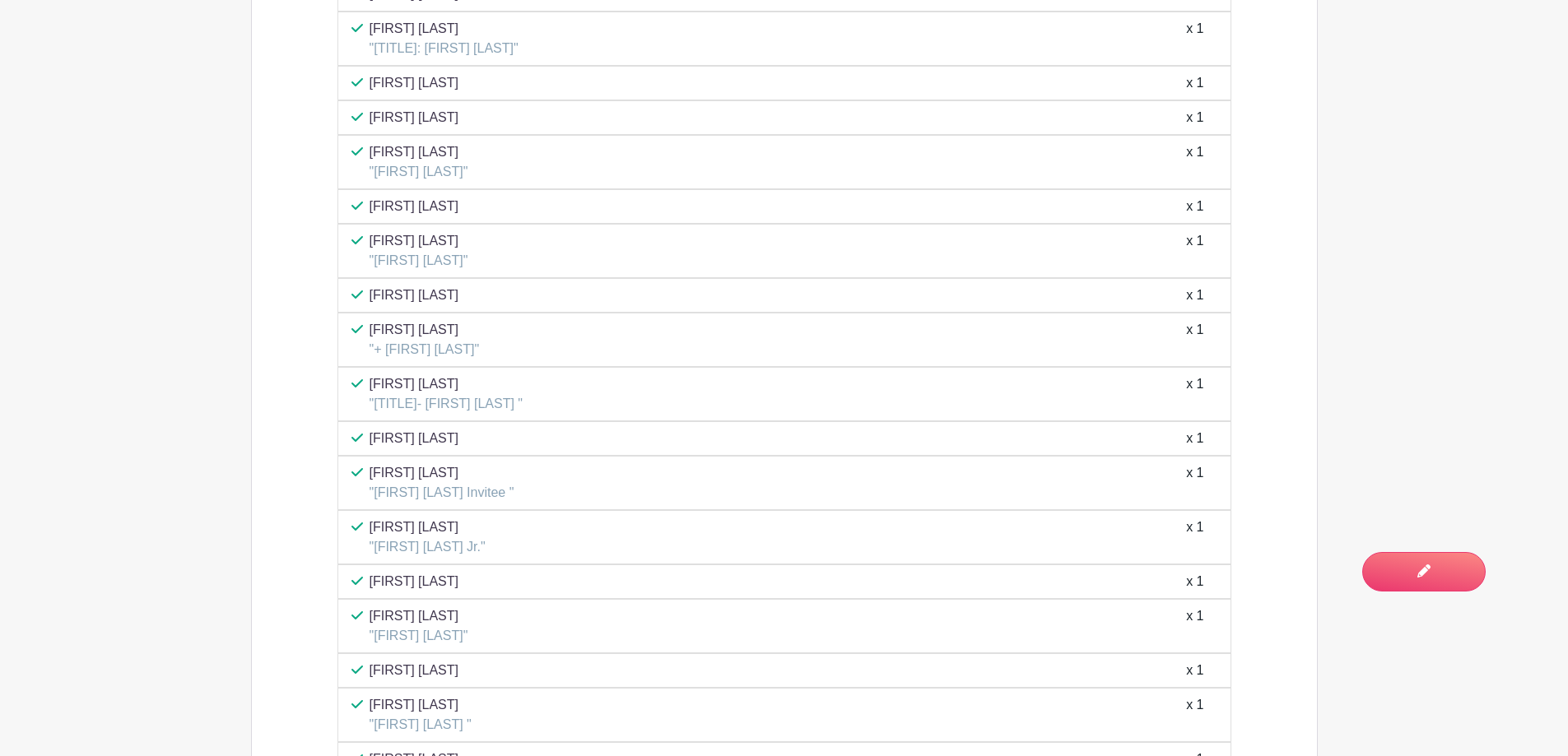 click on "[FIRST] [LAST]" at bounding box center [414, 118] 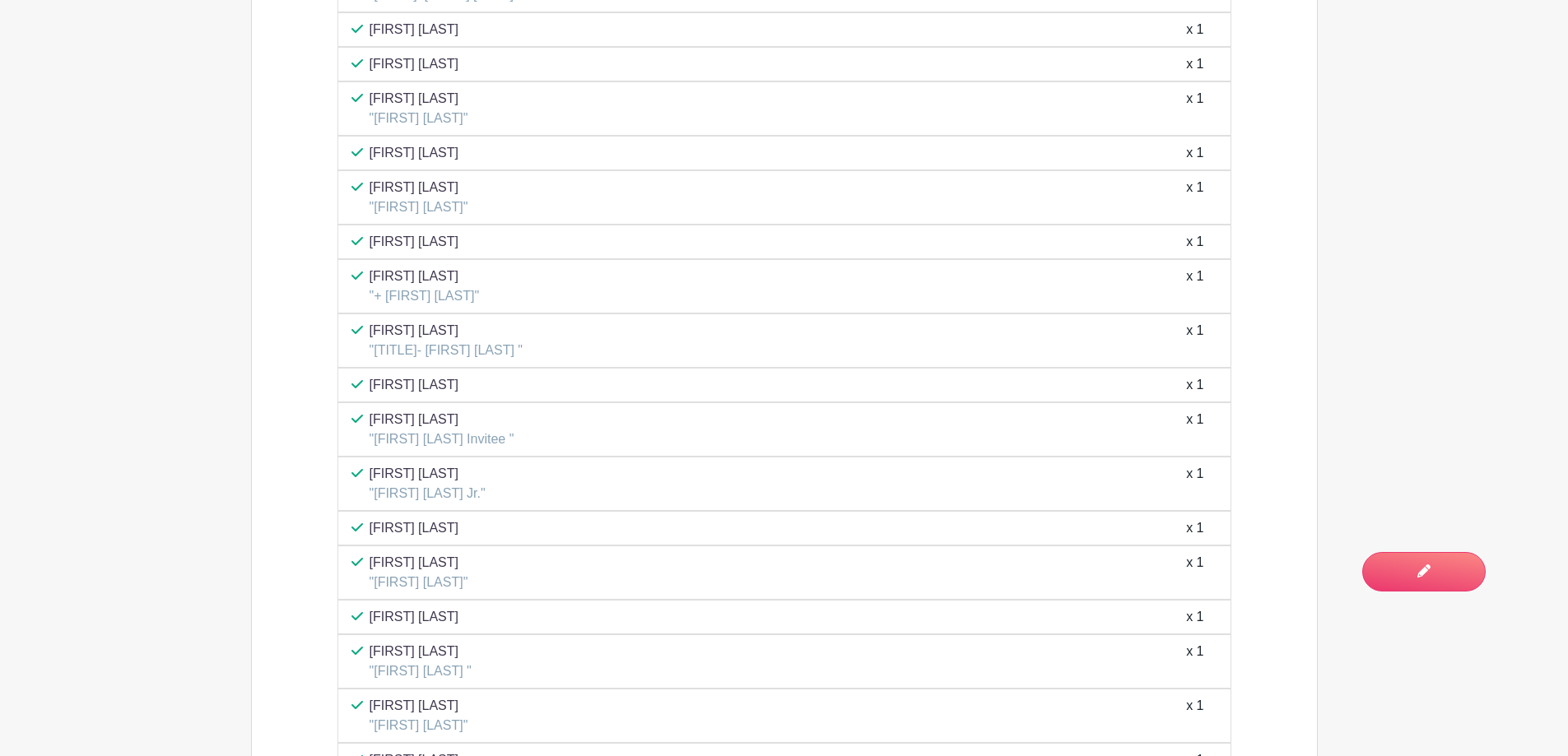 scroll, scrollTop: 4351, scrollLeft: 0, axis: vertical 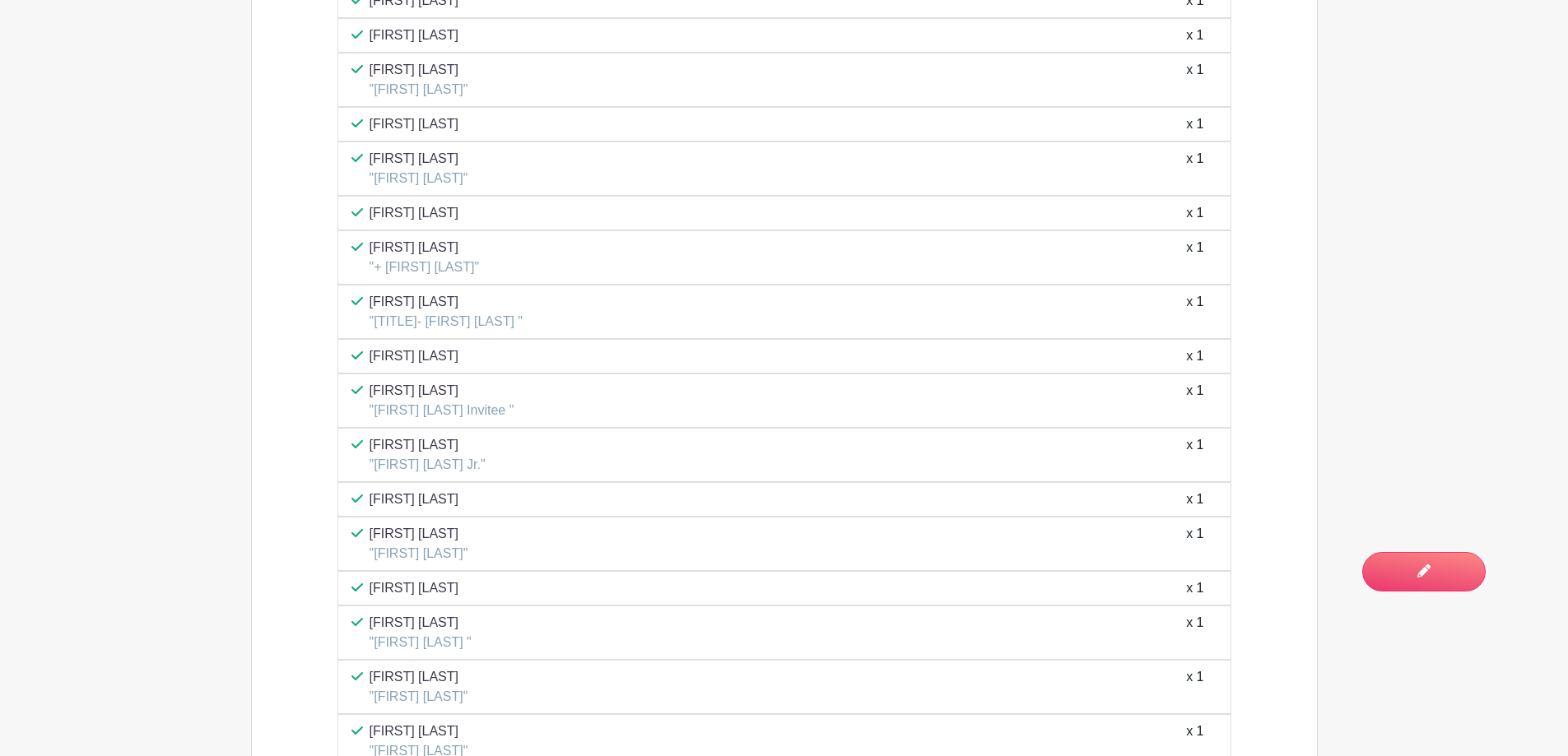 click on "[FIRST] [LAST]" at bounding box center [419, 159] 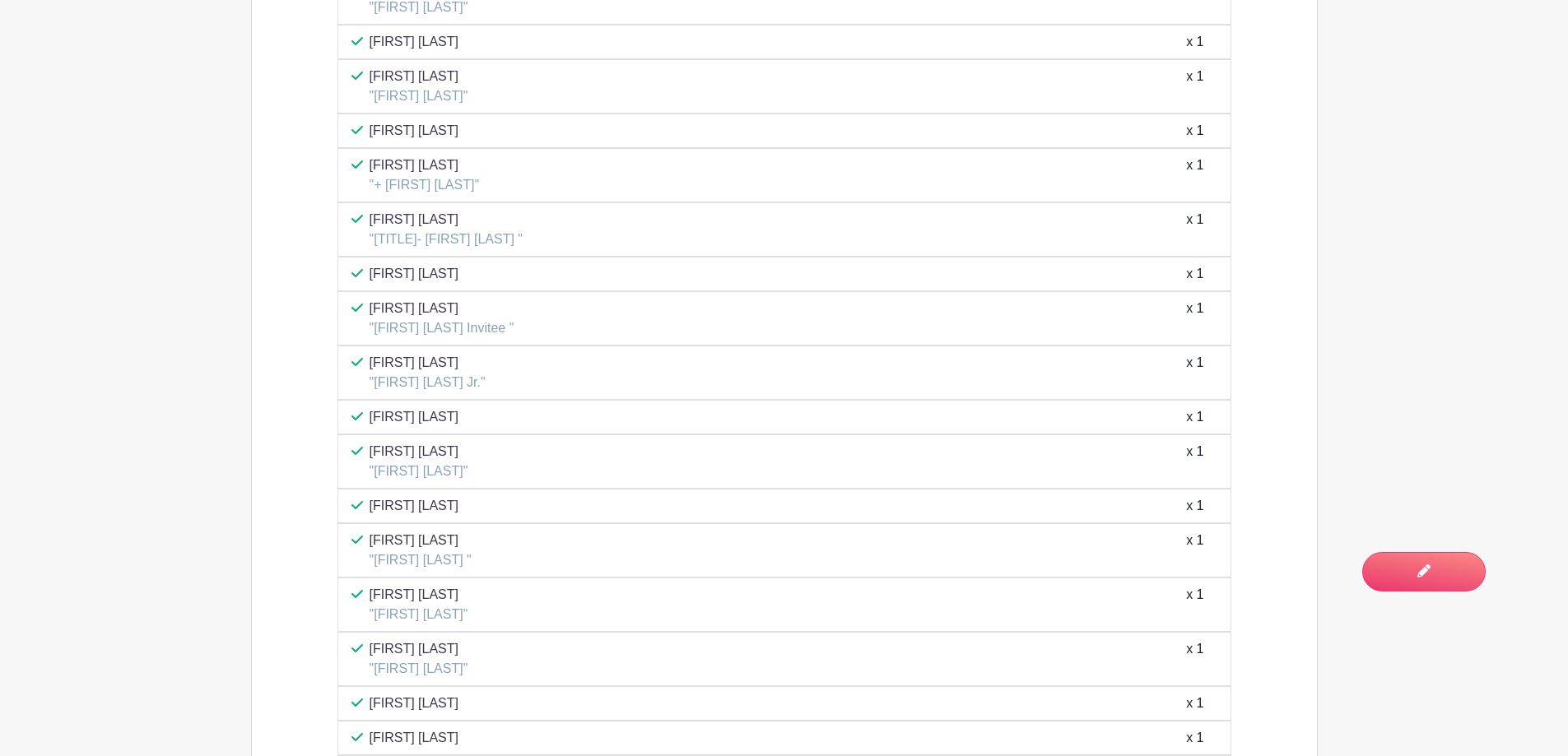 scroll, scrollTop: 4515, scrollLeft: 0, axis: vertical 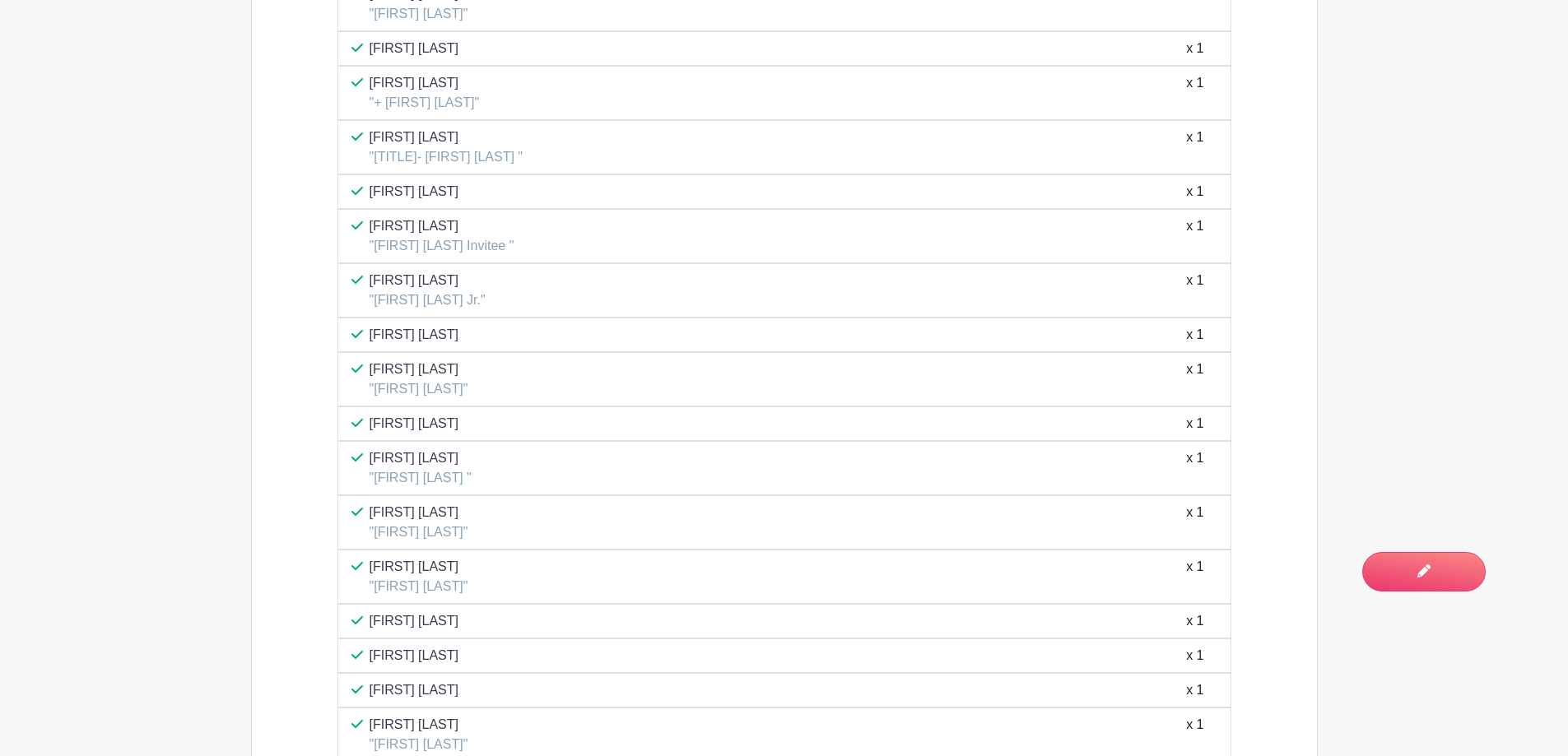 click on "[FIRST] [LAST]" at bounding box center (446, 137) 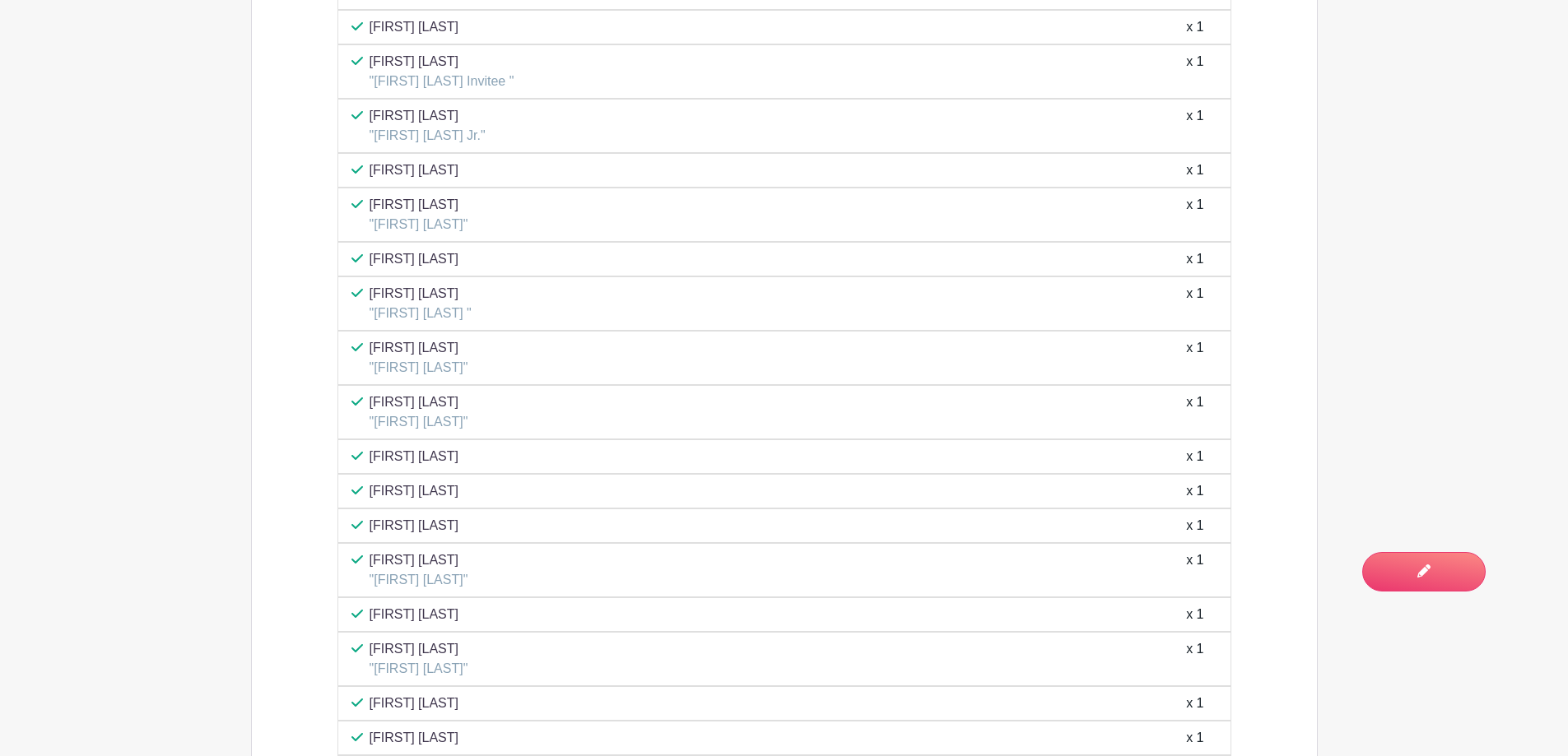 scroll, scrollTop: 4762, scrollLeft: 0, axis: vertical 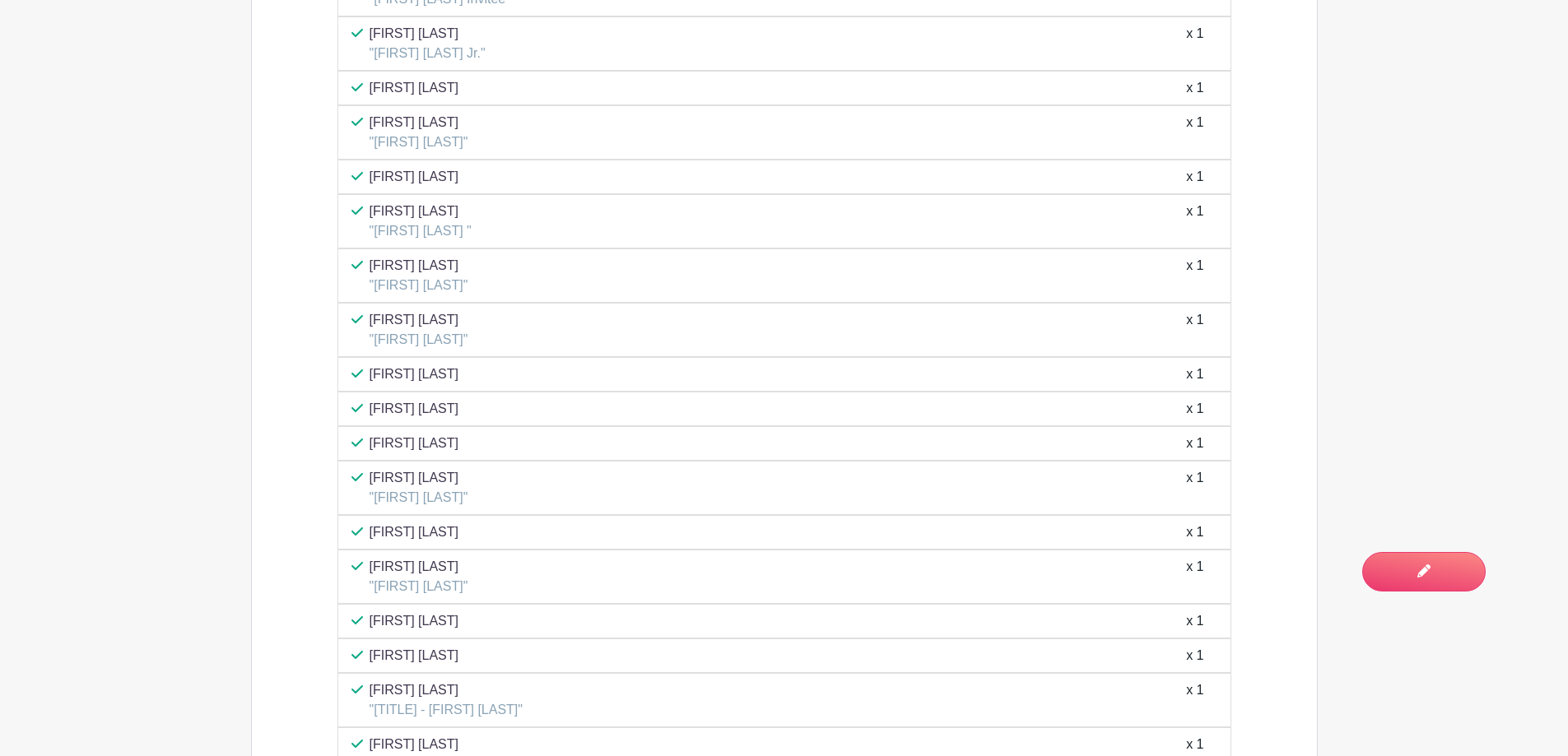click on "[FIRST] [LAST]" at bounding box center (427, 34) 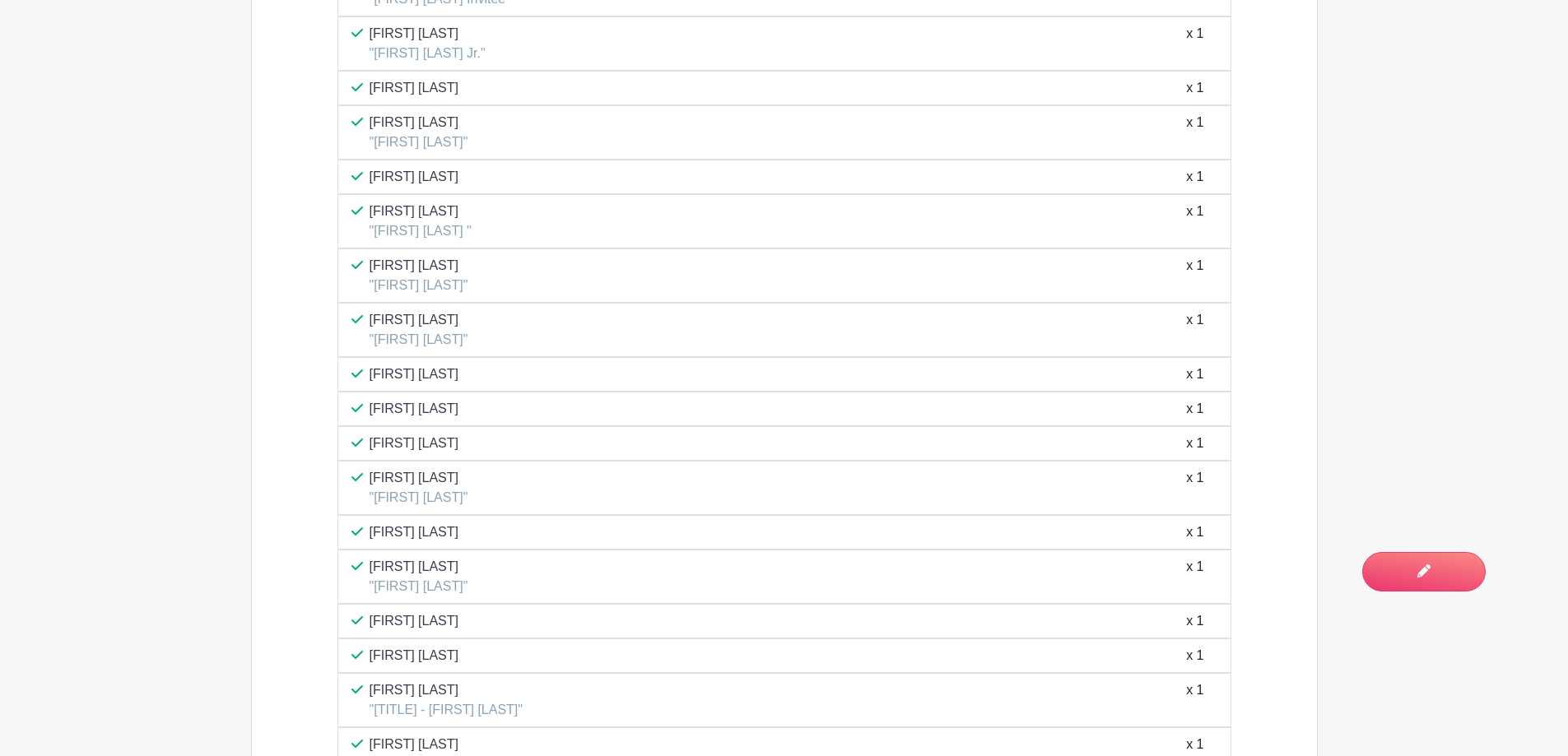 click on "[FIRST] [LAST]" at bounding box center (414, 177) 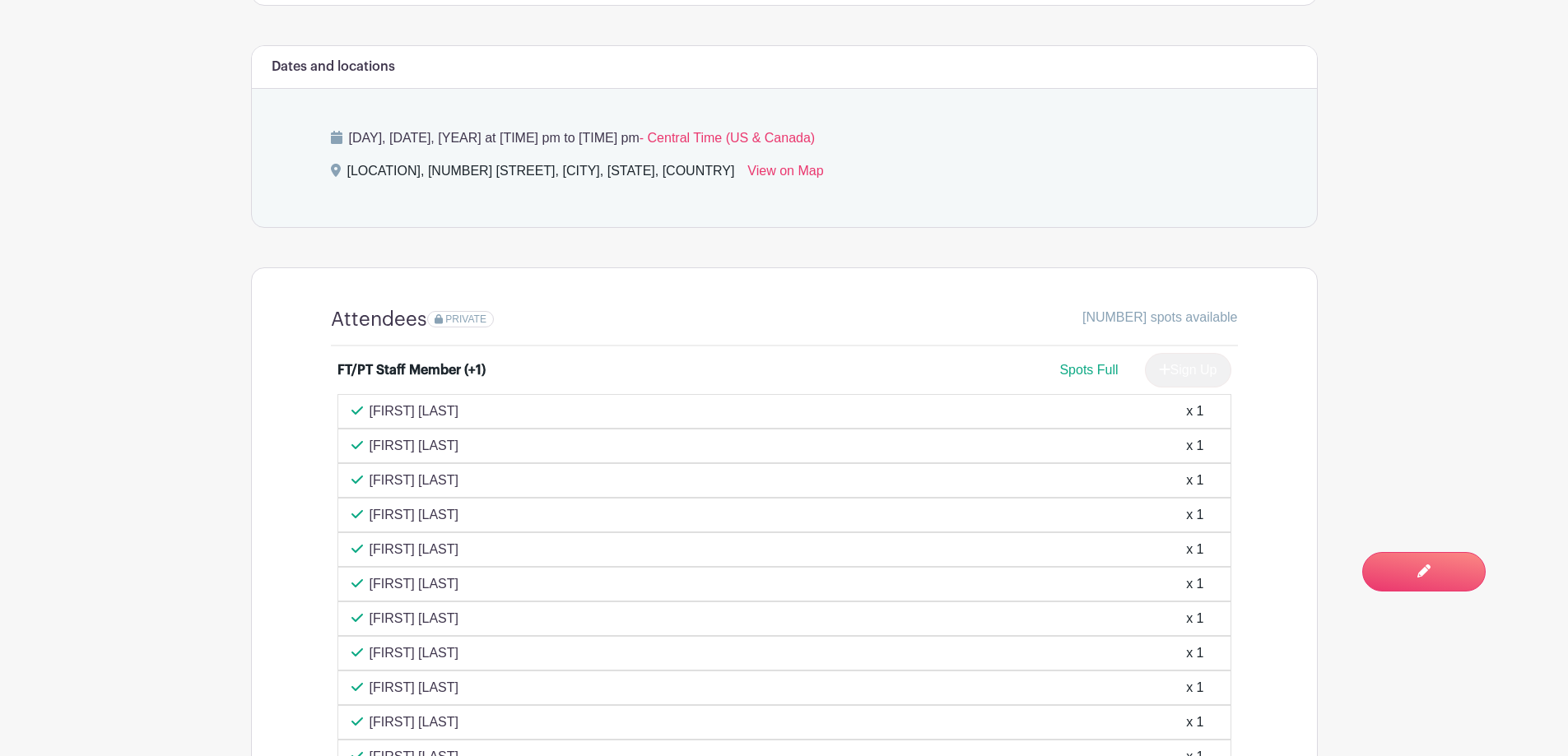 scroll, scrollTop: 1389, scrollLeft: 0, axis: vertical 